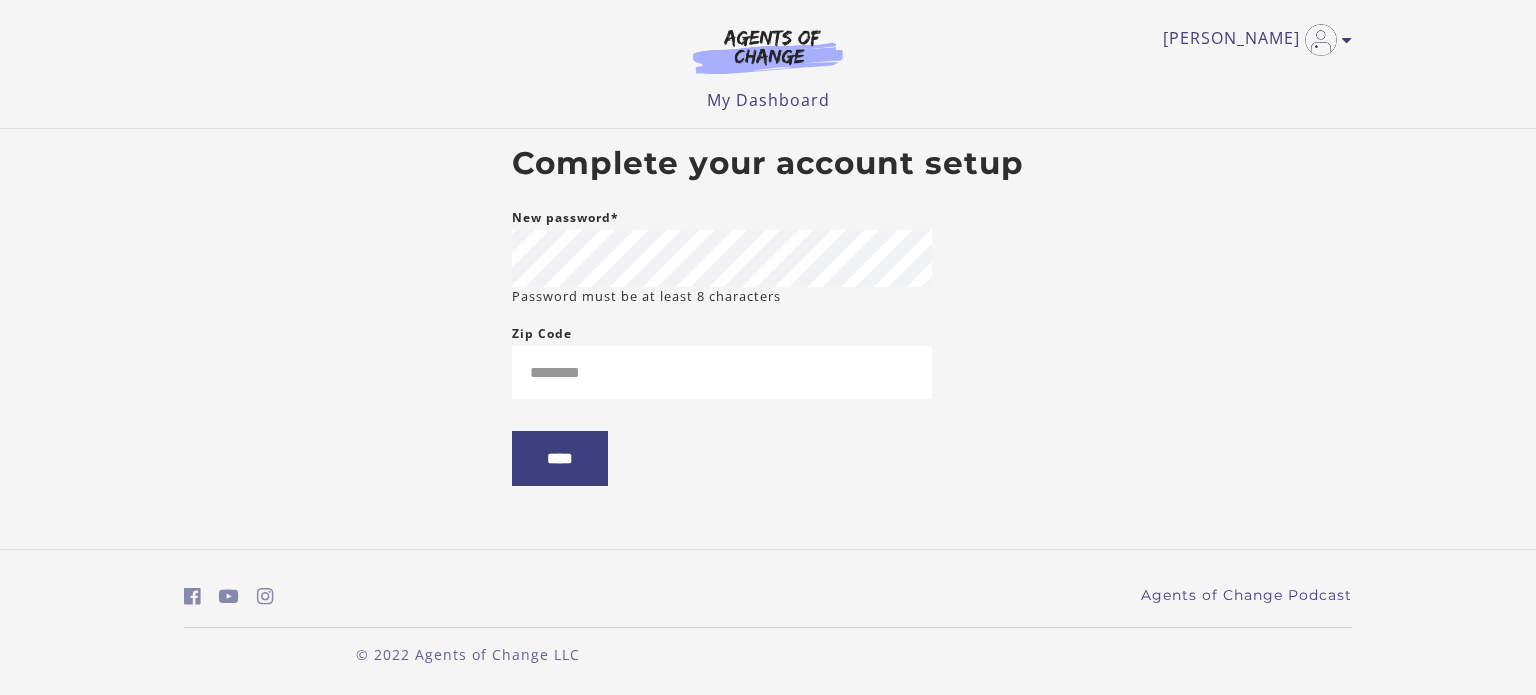 scroll, scrollTop: 0, scrollLeft: 0, axis: both 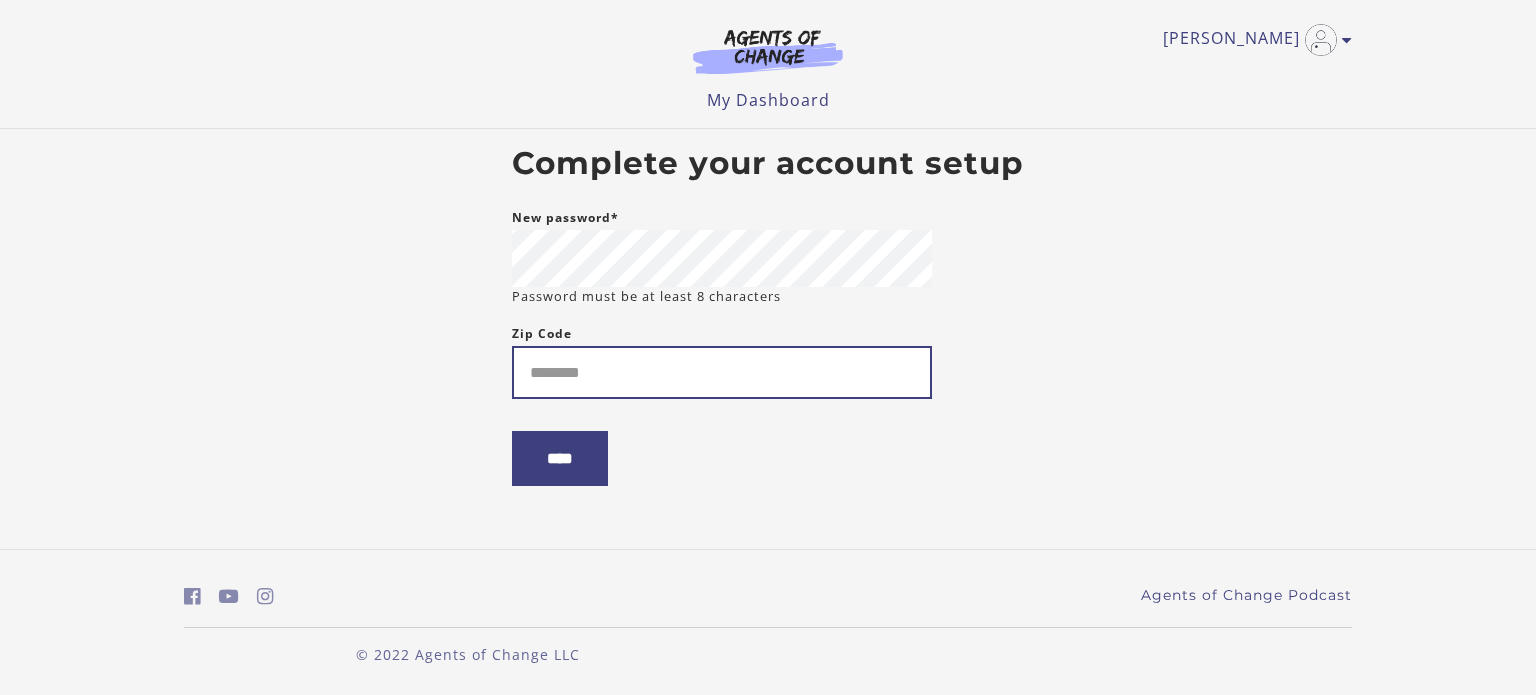 click on "Zip Code" at bounding box center (722, 372) 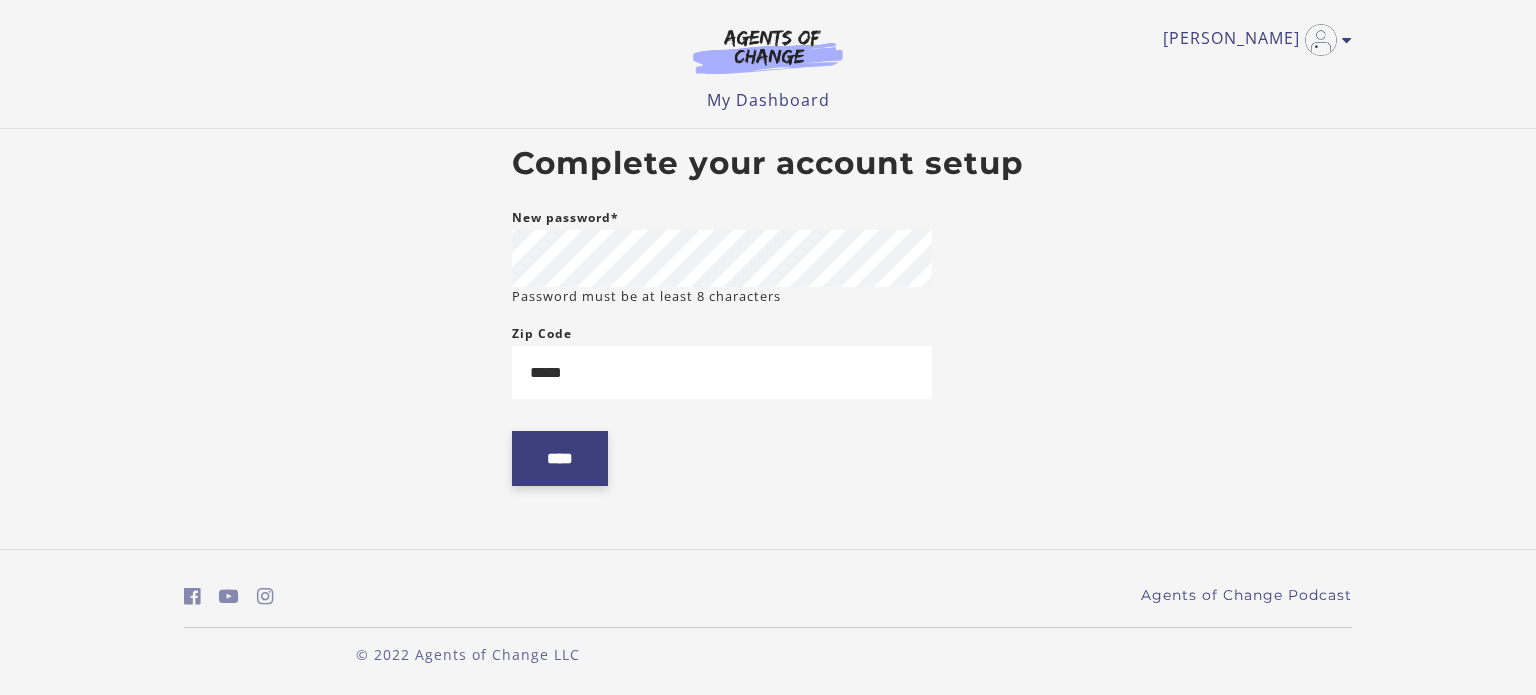 click on "****" at bounding box center [560, 458] 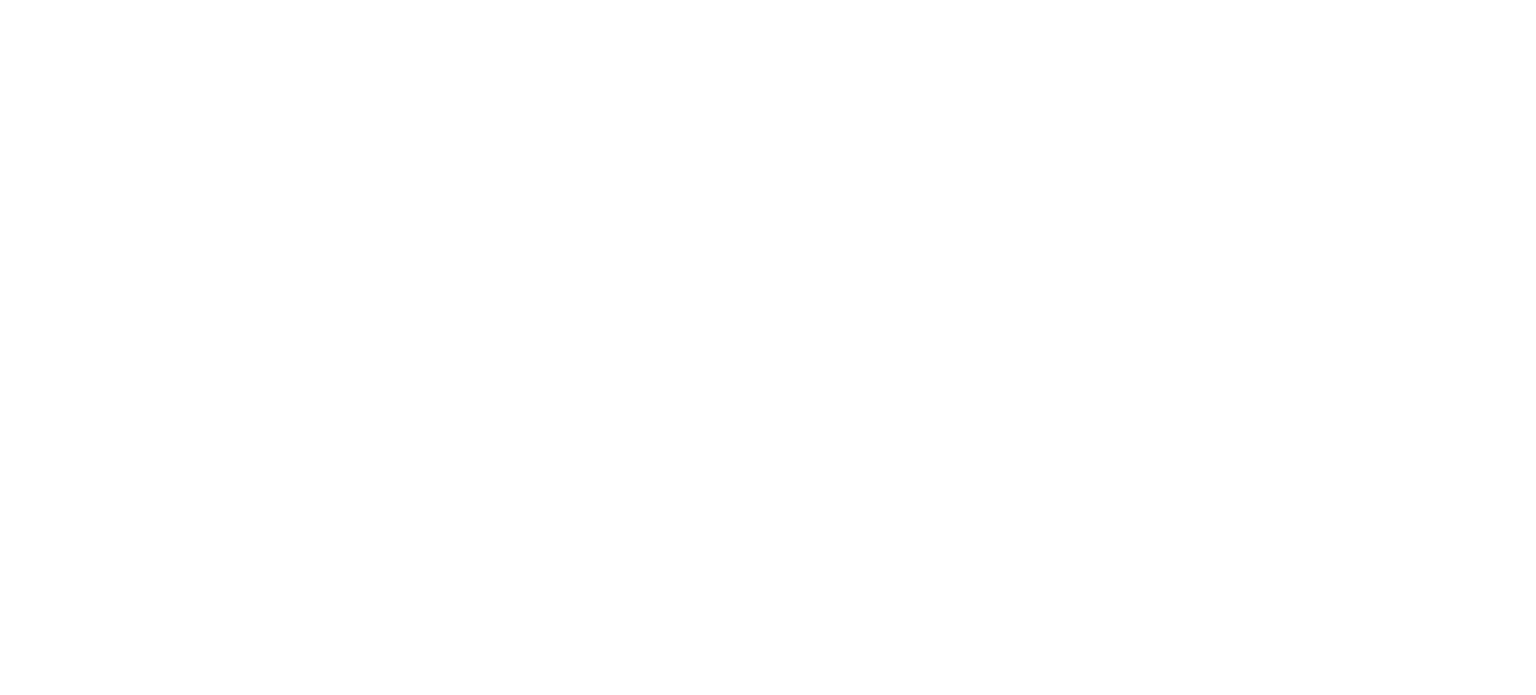 scroll, scrollTop: 0, scrollLeft: 0, axis: both 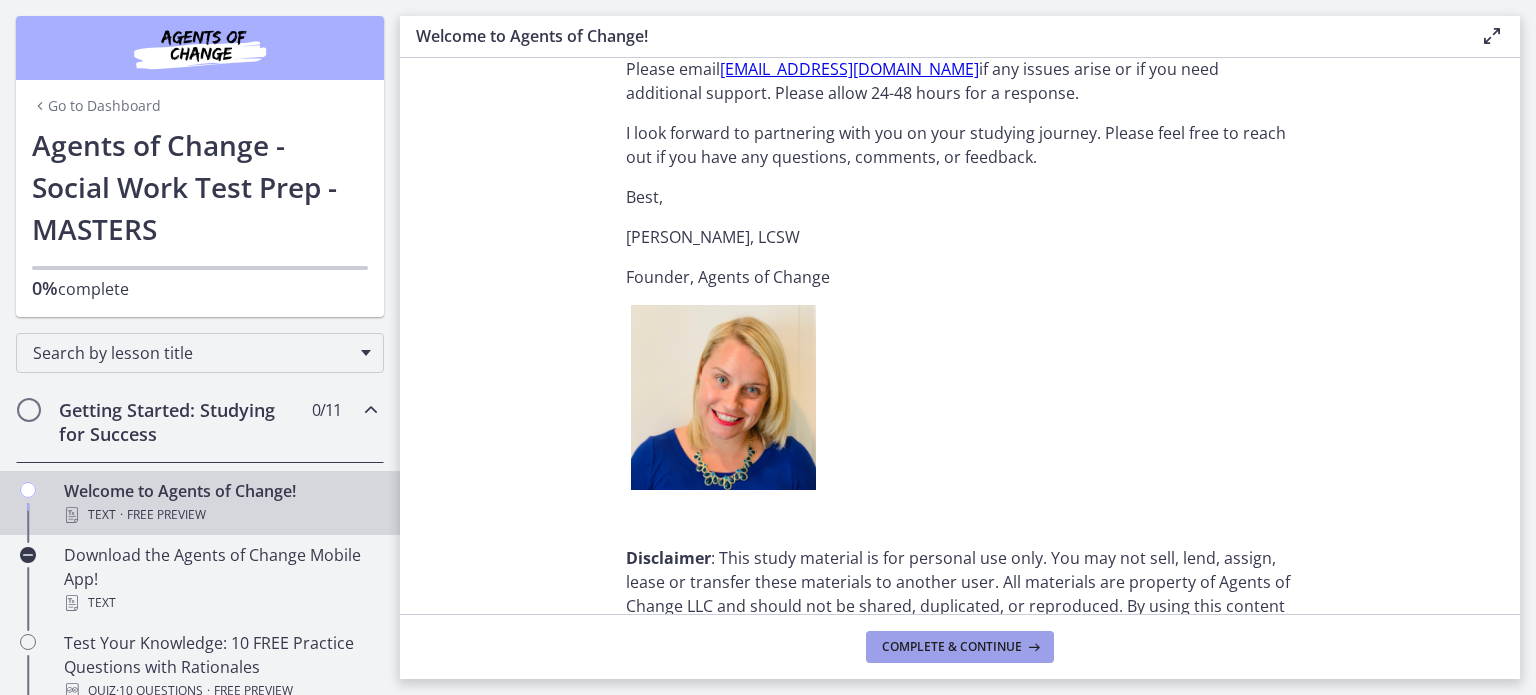 click on "Complete & continue" at bounding box center [952, 647] 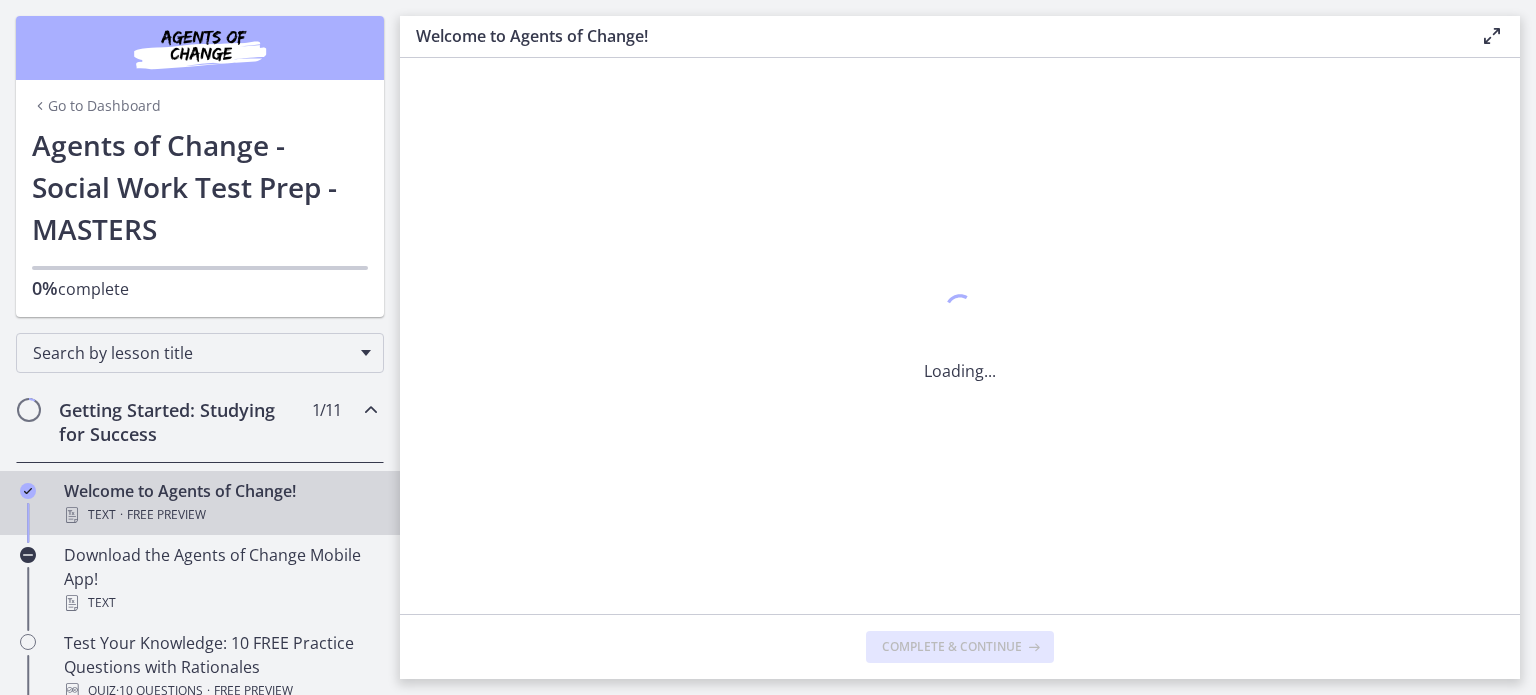 scroll, scrollTop: 0, scrollLeft: 0, axis: both 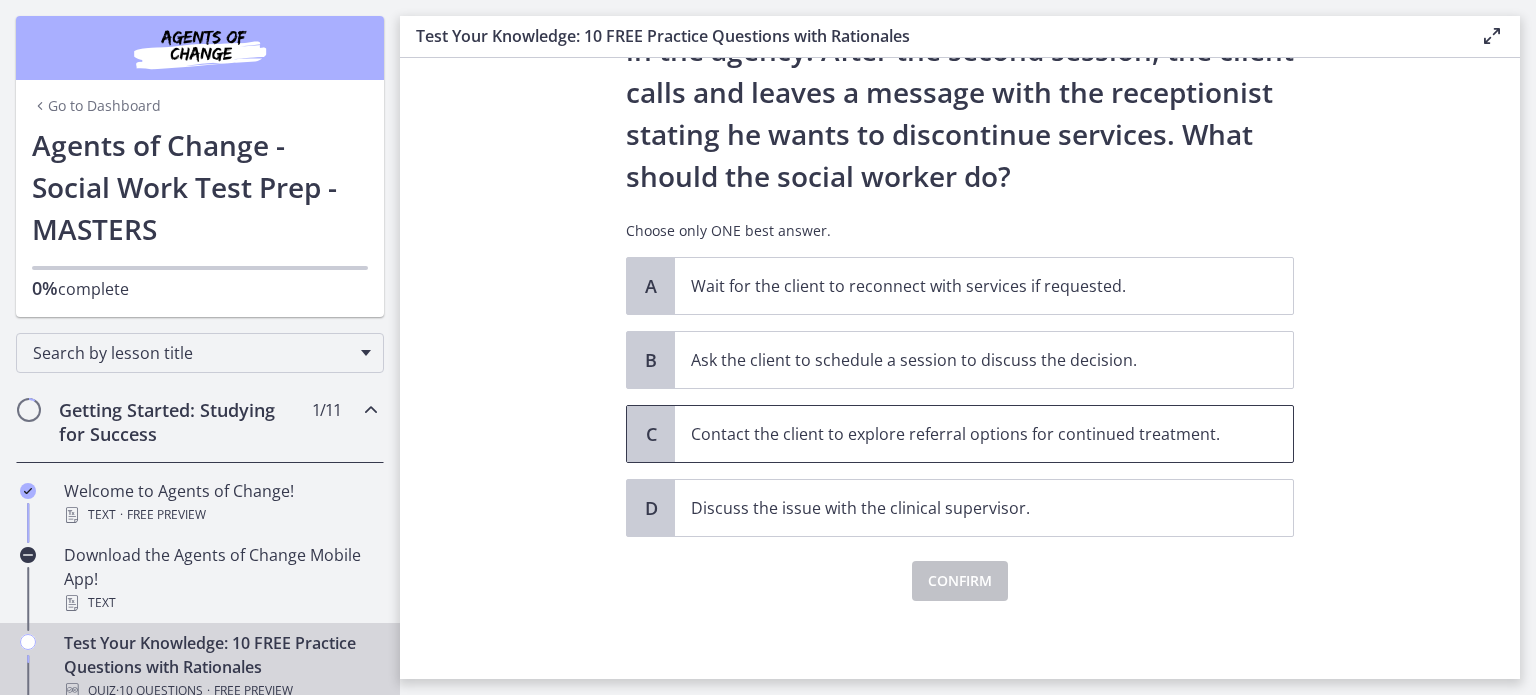 click on "Contact the client to explore referral options for continued treatment." at bounding box center [964, 434] 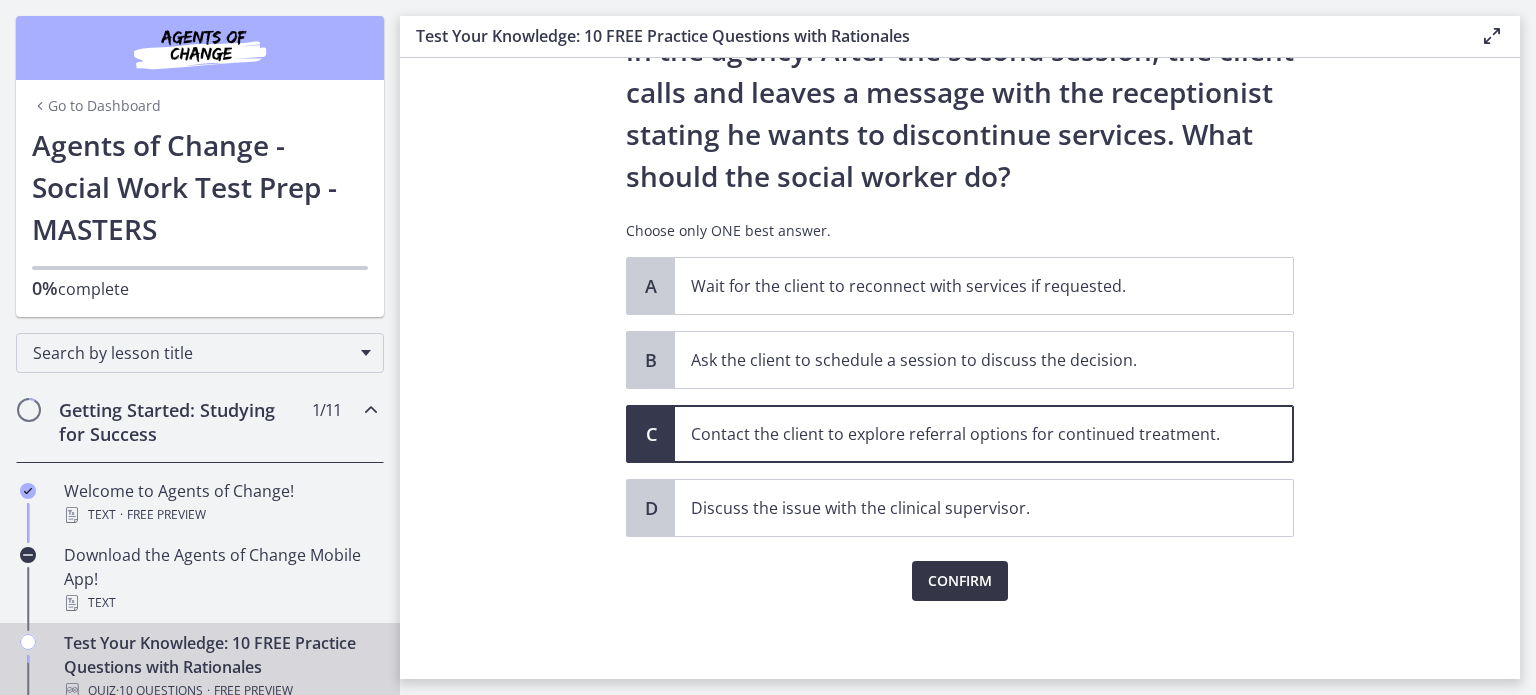 click on "Confirm" at bounding box center (960, 581) 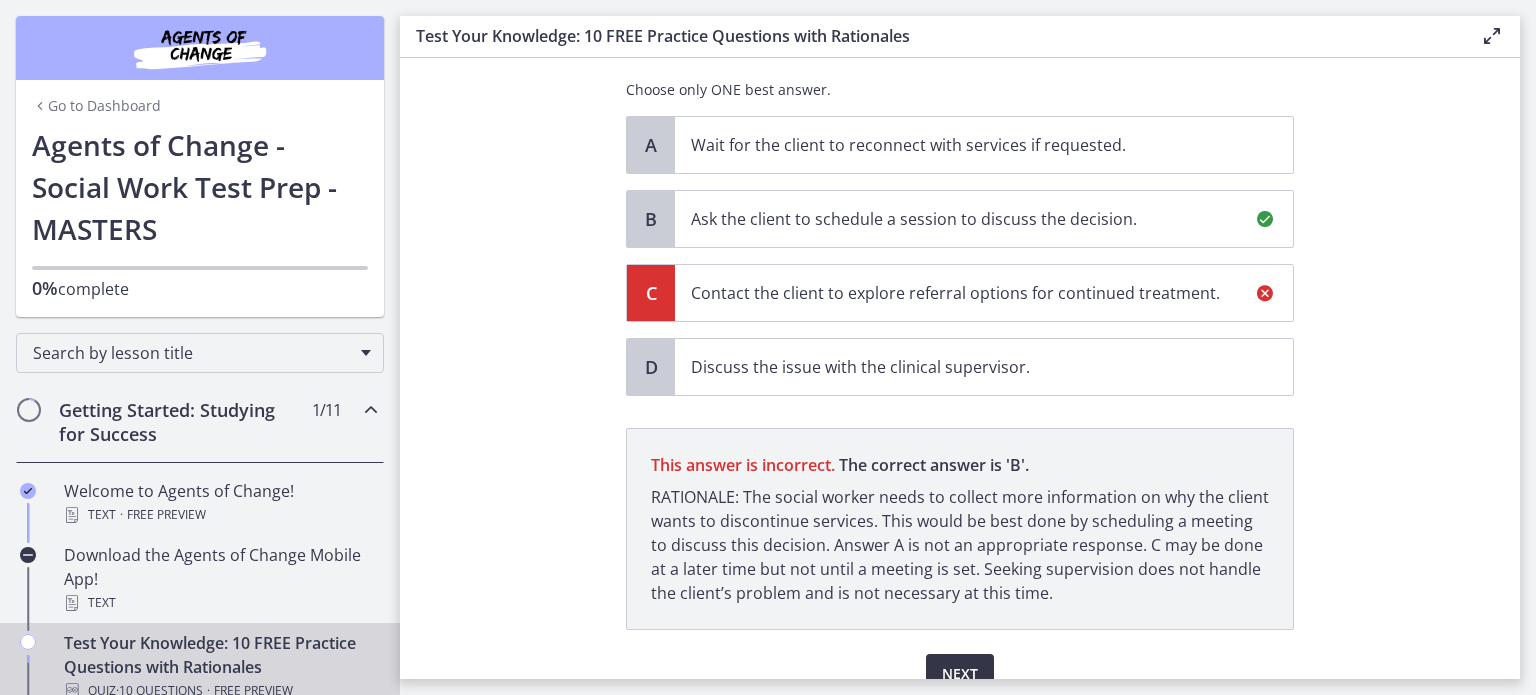 scroll, scrollTop: 452, scrollLeft: 0, axis: vertical 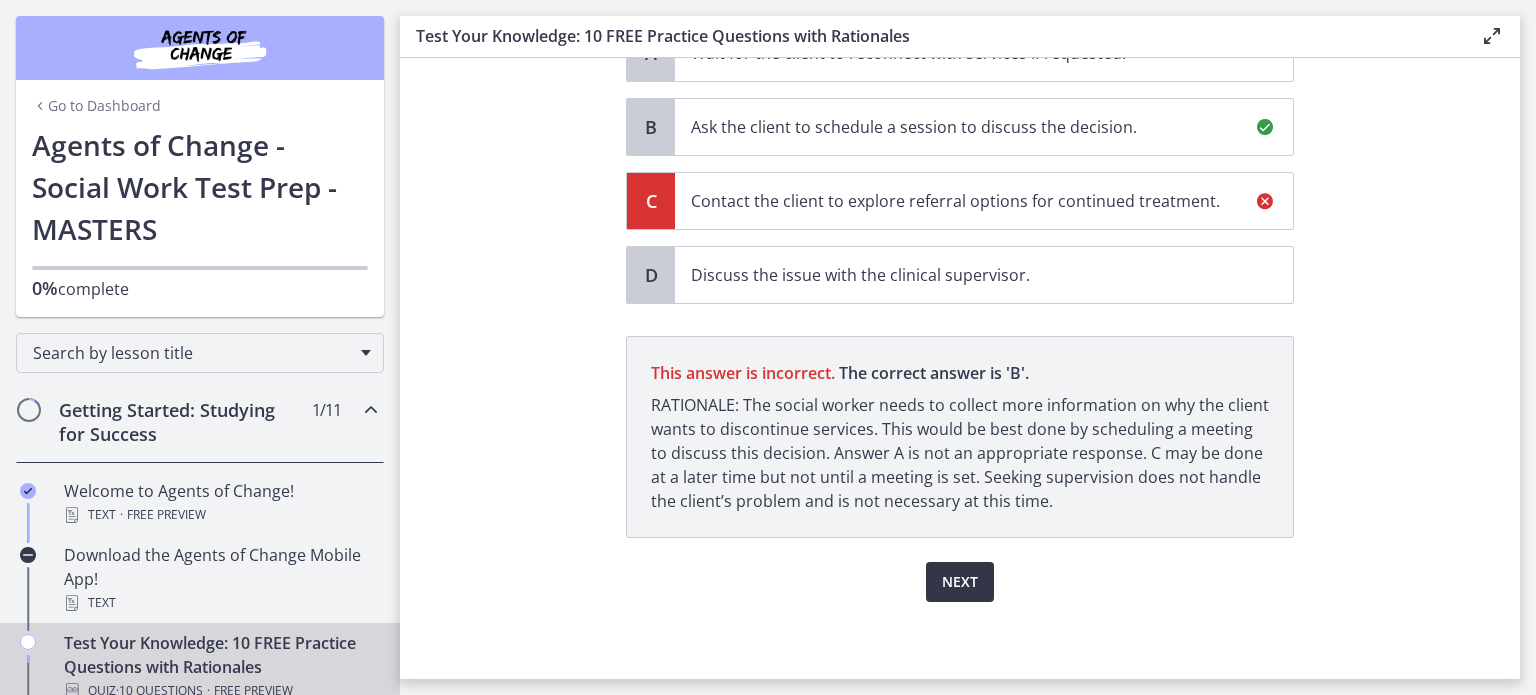 click on "Next" at bounding box center [960, 582] 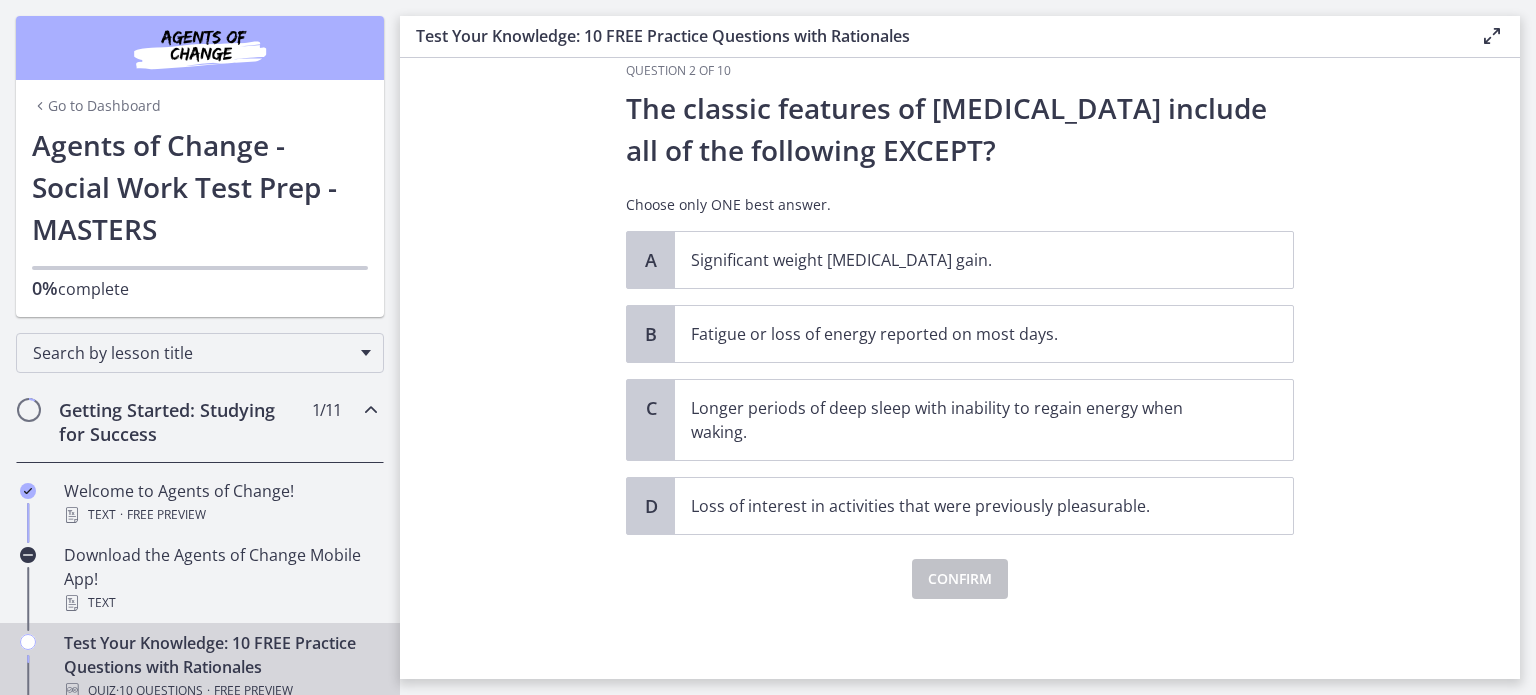 scroll, scrollTop: 0, scrollLeft: 0, axis: both 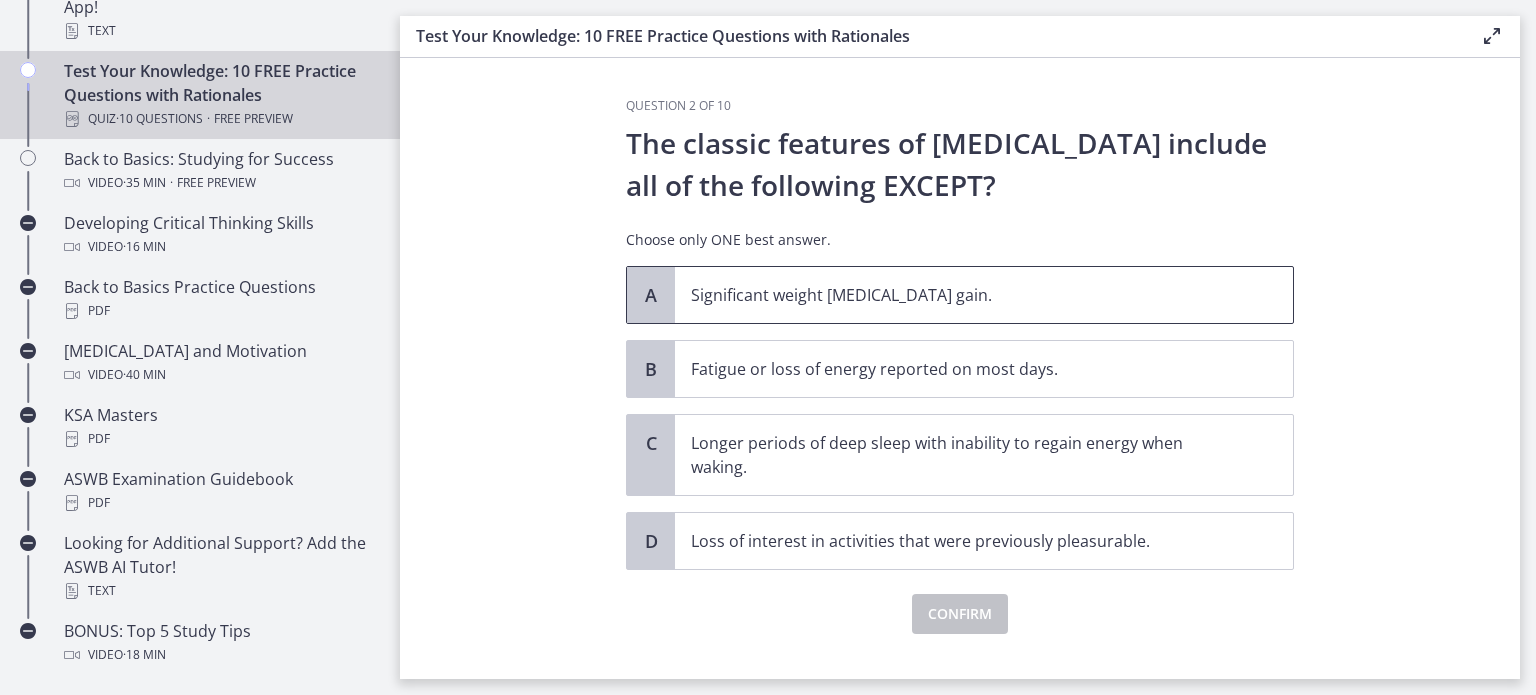 click on "Significant weight [MEDICAL_DATA] gain." at bounding box center (964, 295) 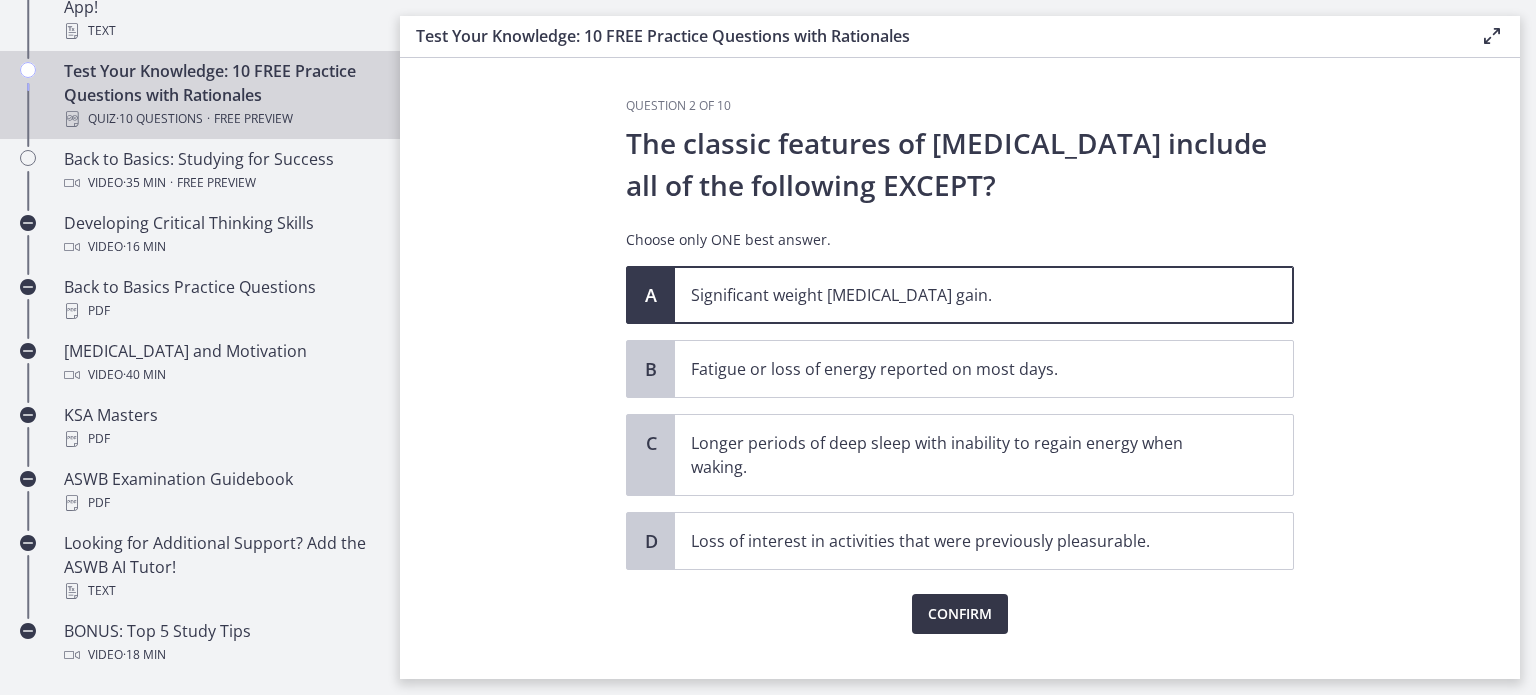 click on "Confirm" at bounding box center [960, 614] 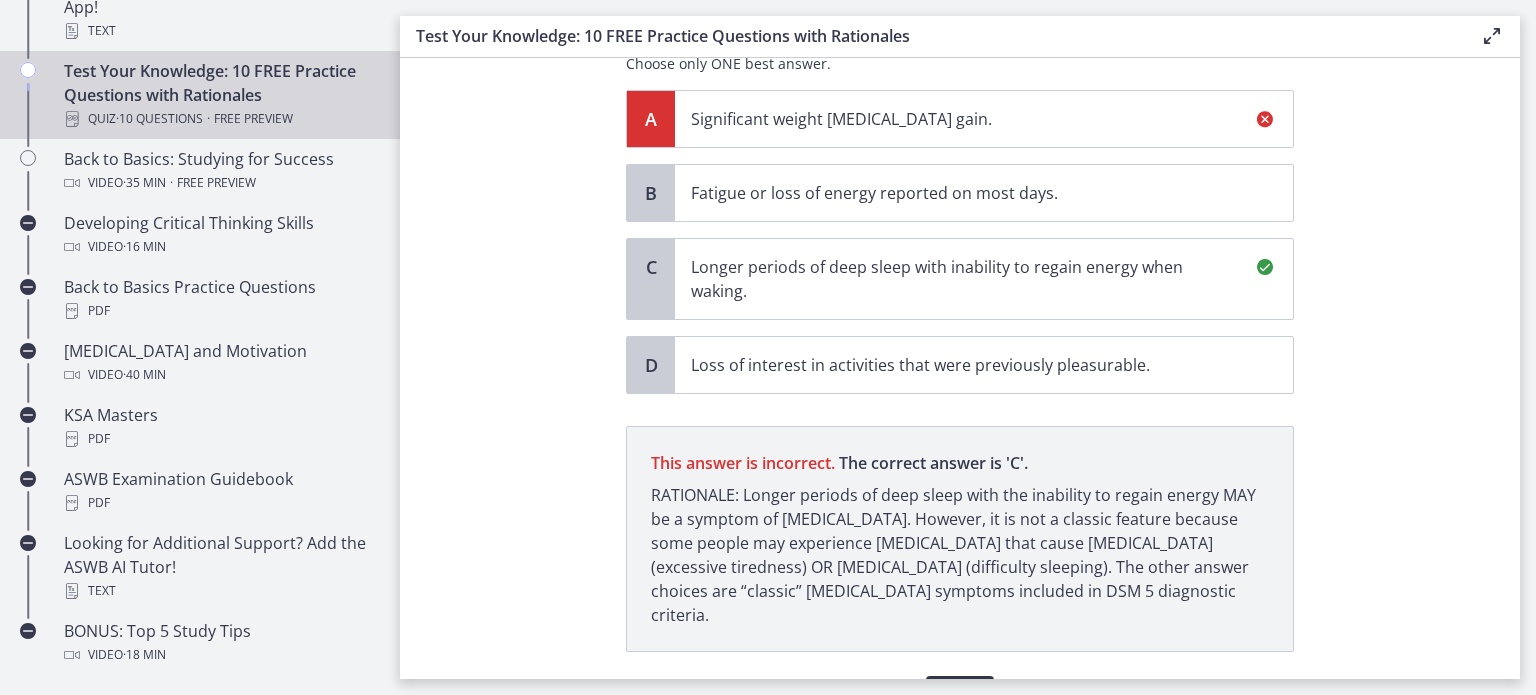 scroll, scrollTop: 266, scrollLeft: 0, axis: vertical 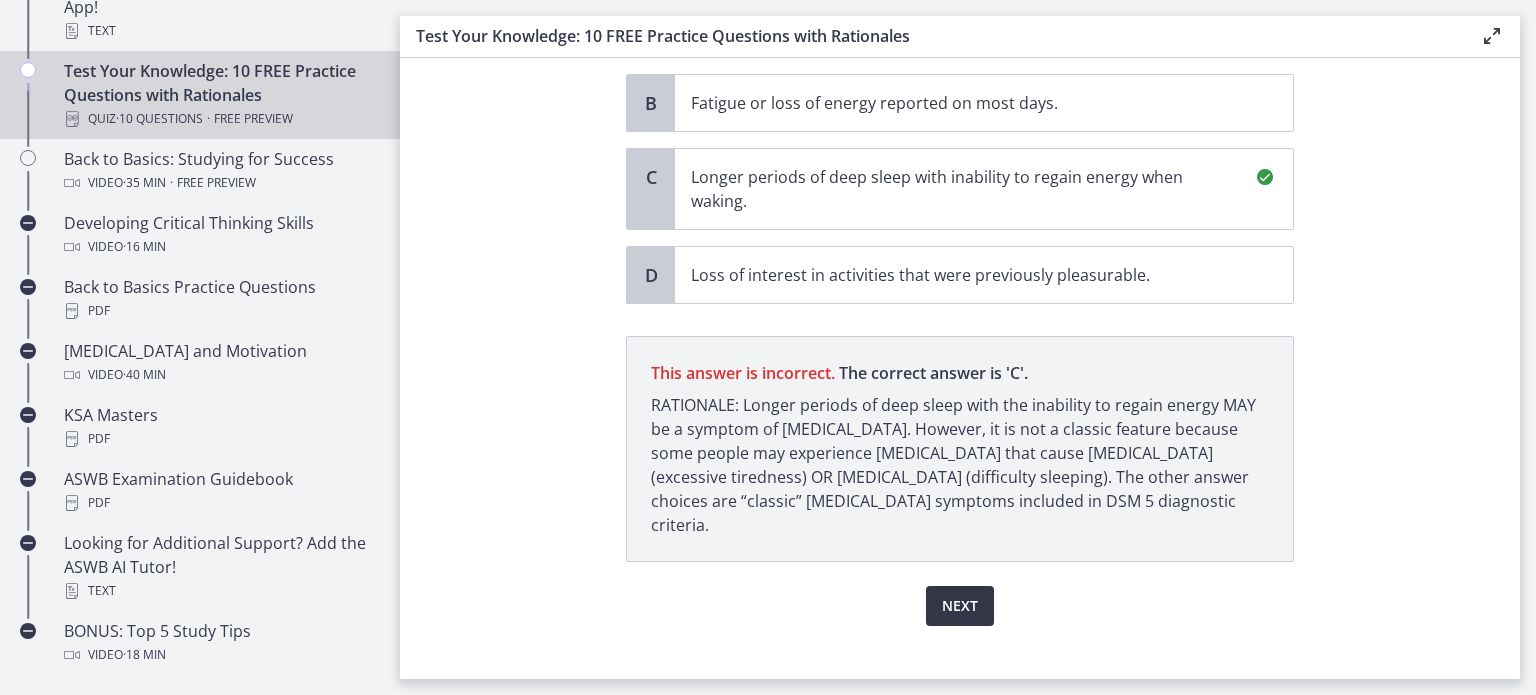 click on "Next" at bounding box center (960, 606) 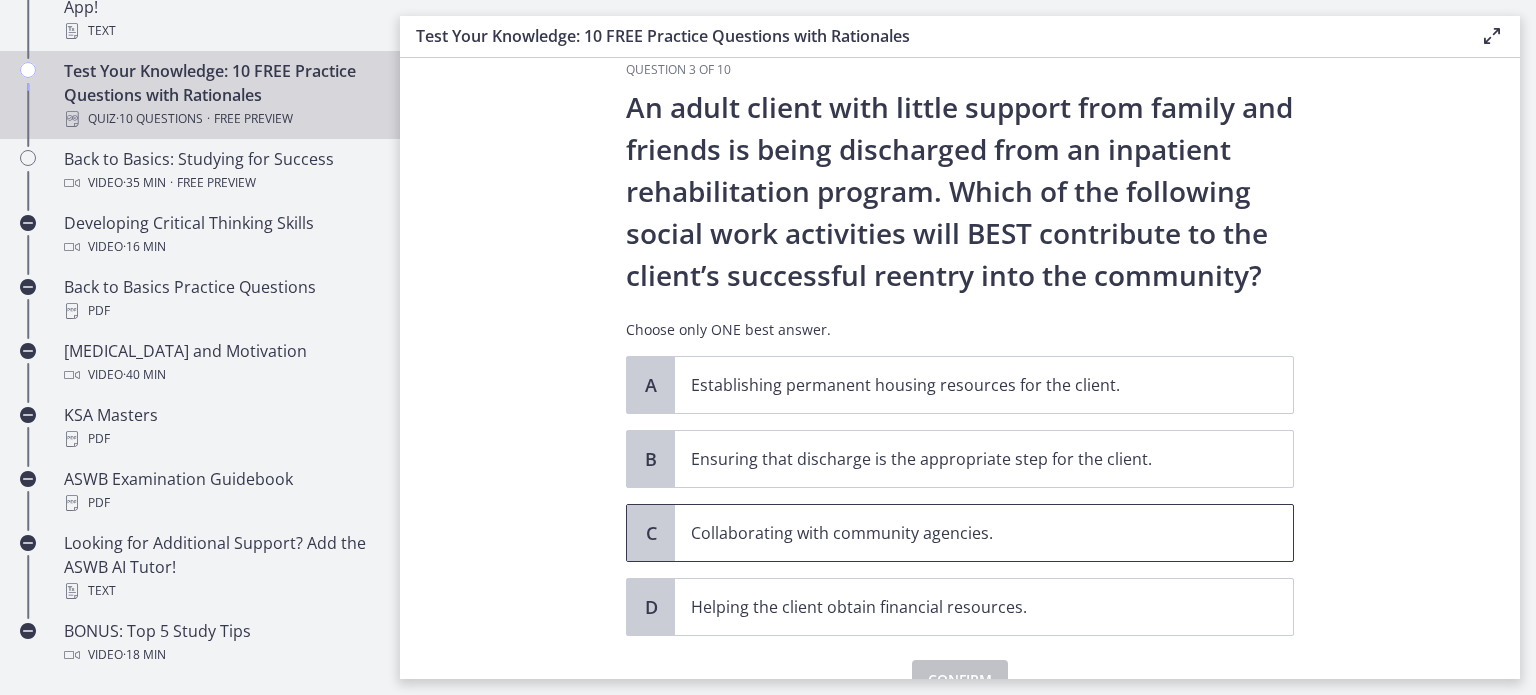 scroll, scrollTop: 82, scrollLeft: 0, axis: vertical 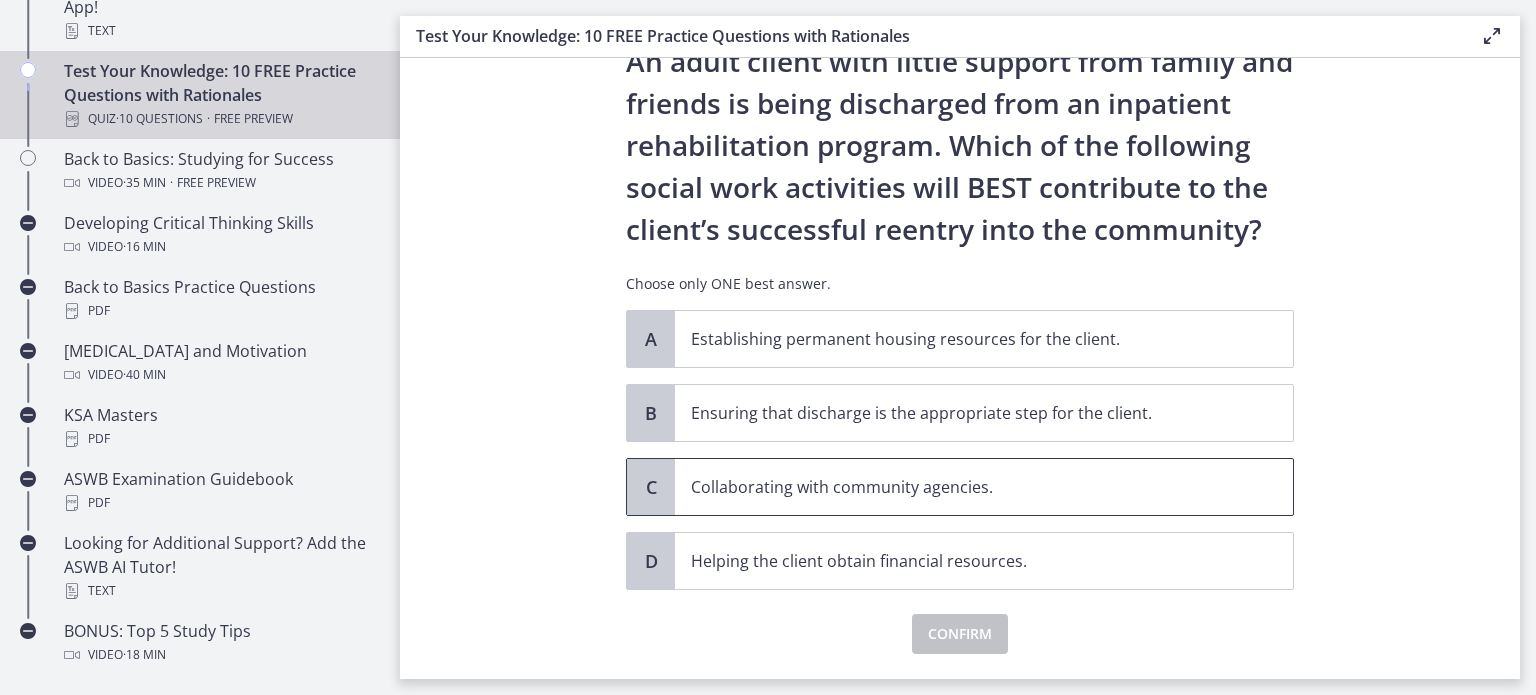 click on "Collaborating with community agencies." at bounding box center [964, 487] 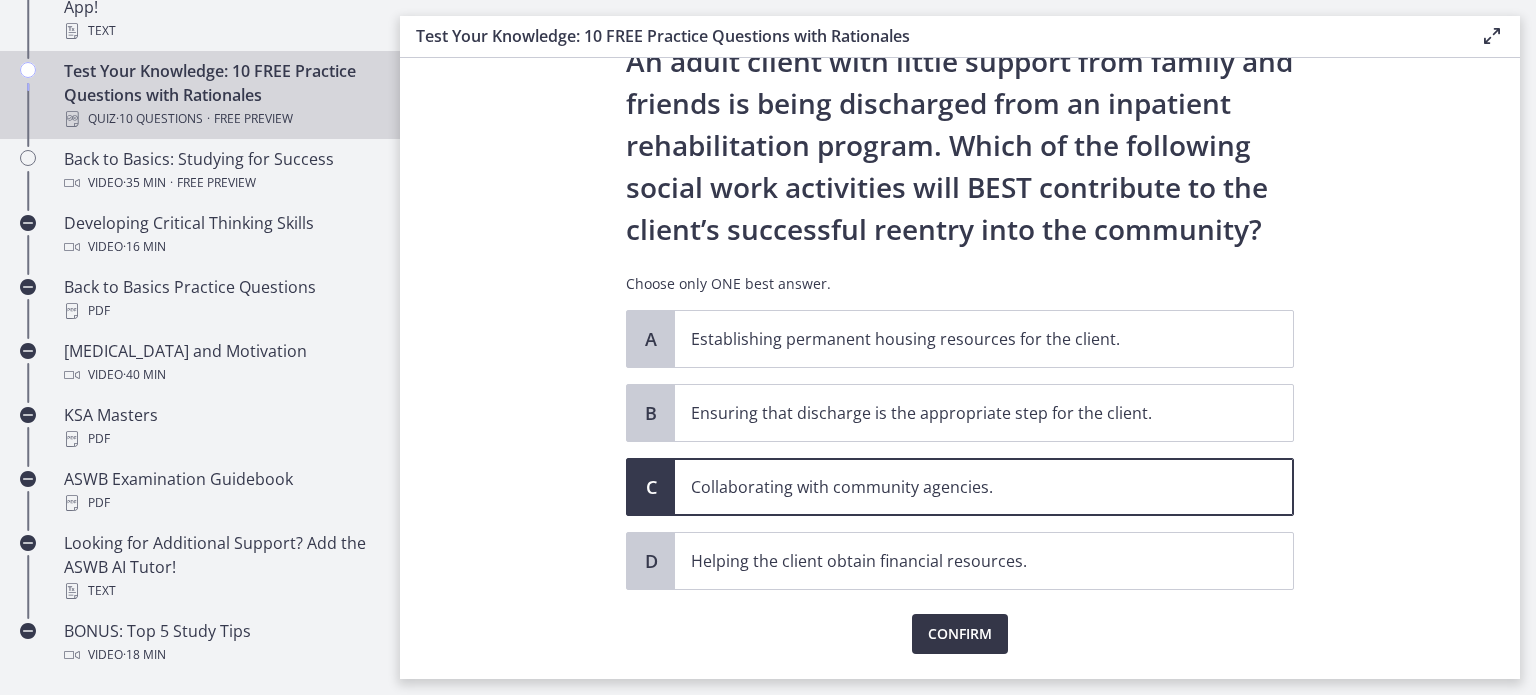 click on "Confirm" at bounding box center (960, 634) 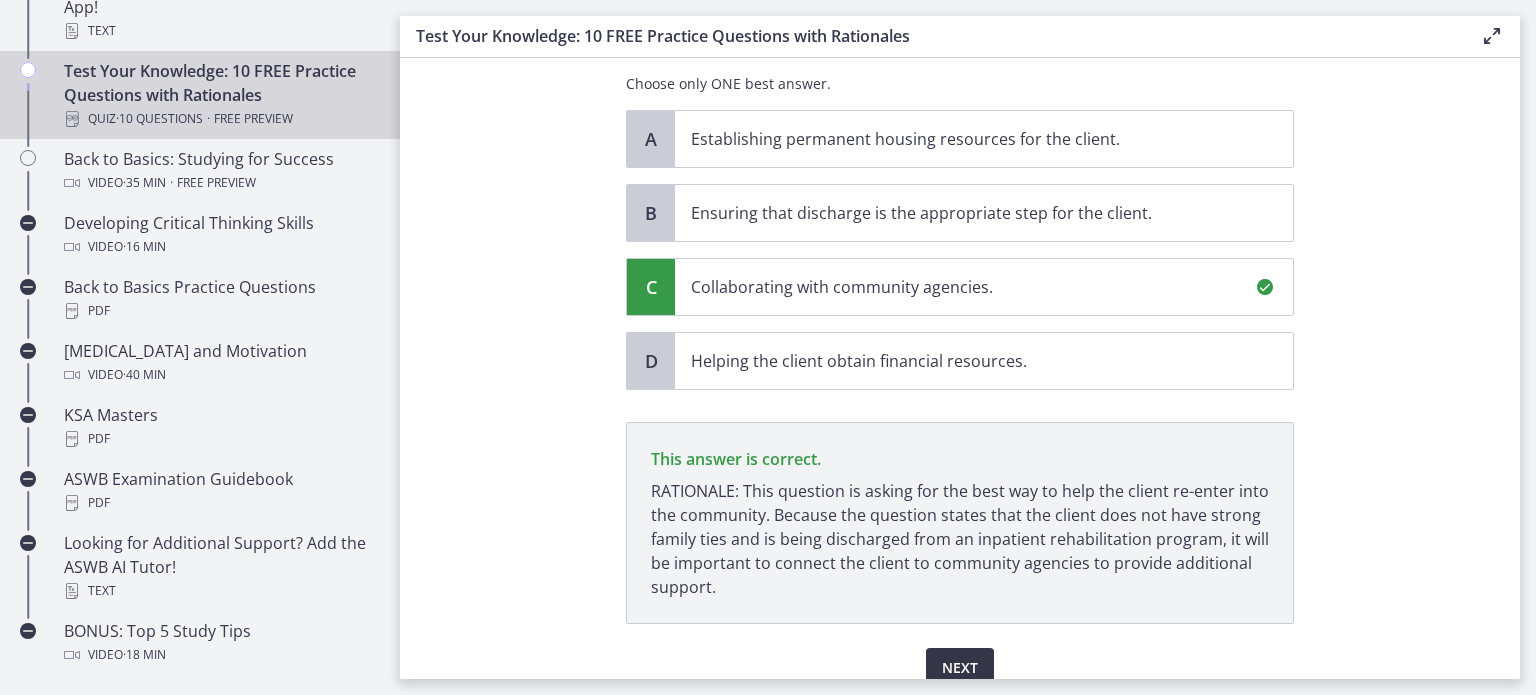 scroll, scrollTop: 368, scrollLeft: 0, axis: vertical 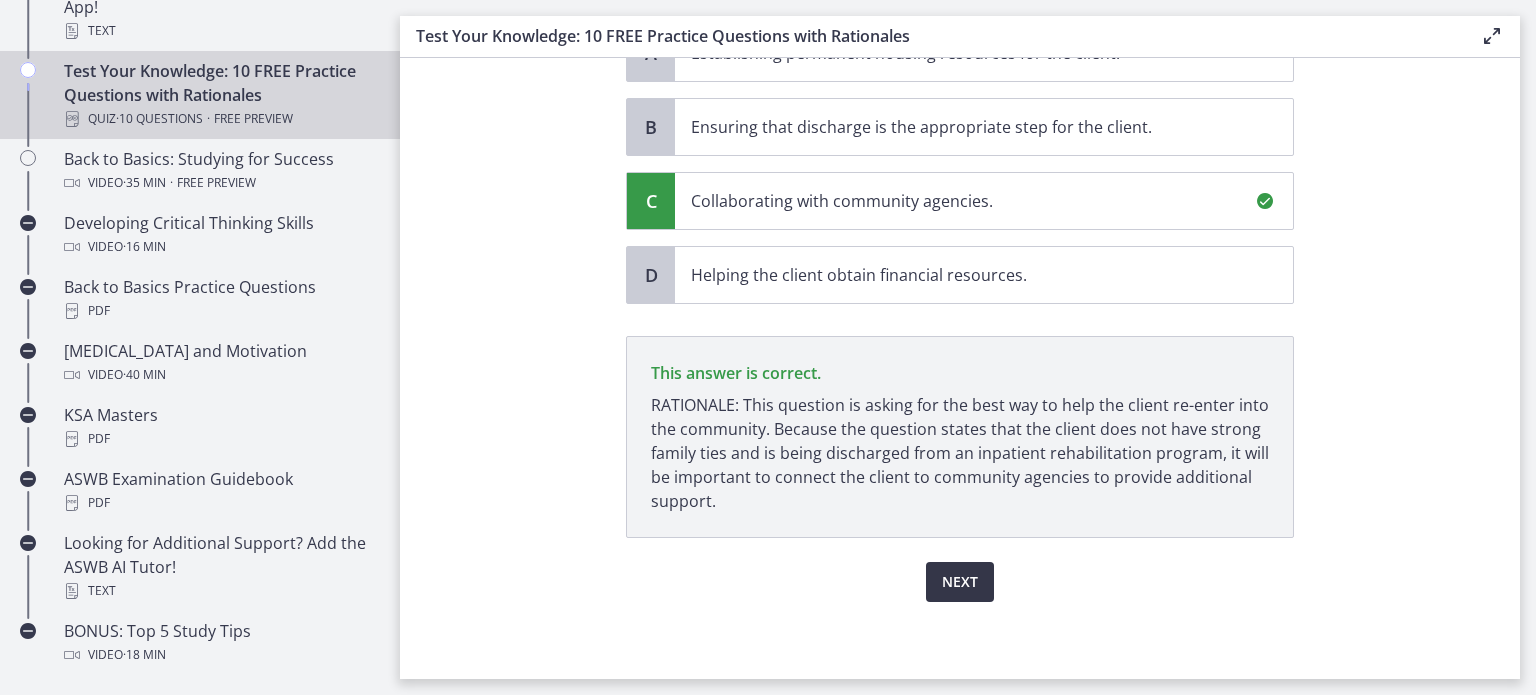 click on "Next" at bounding box center [960, 582] 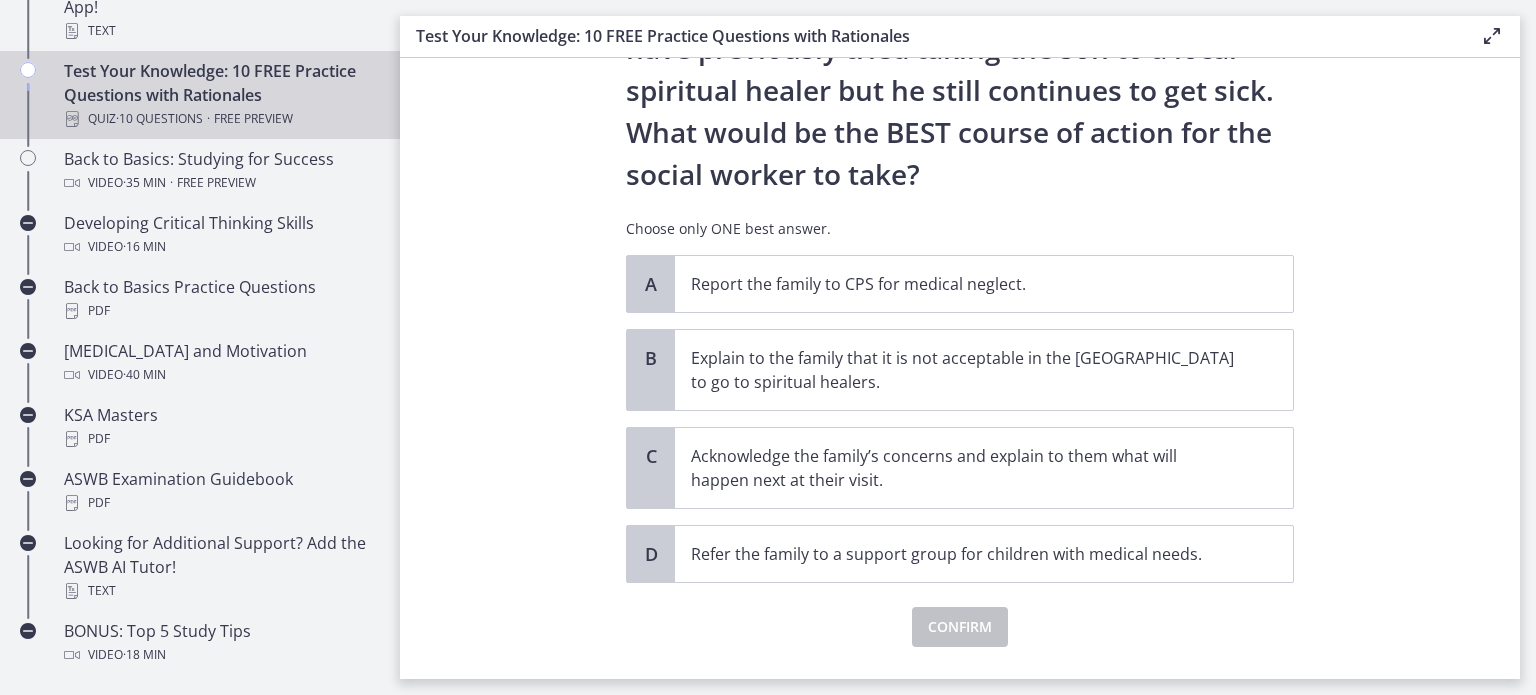 scroll, scrollTop: 390, scrollLeft: 0, axis: vertical 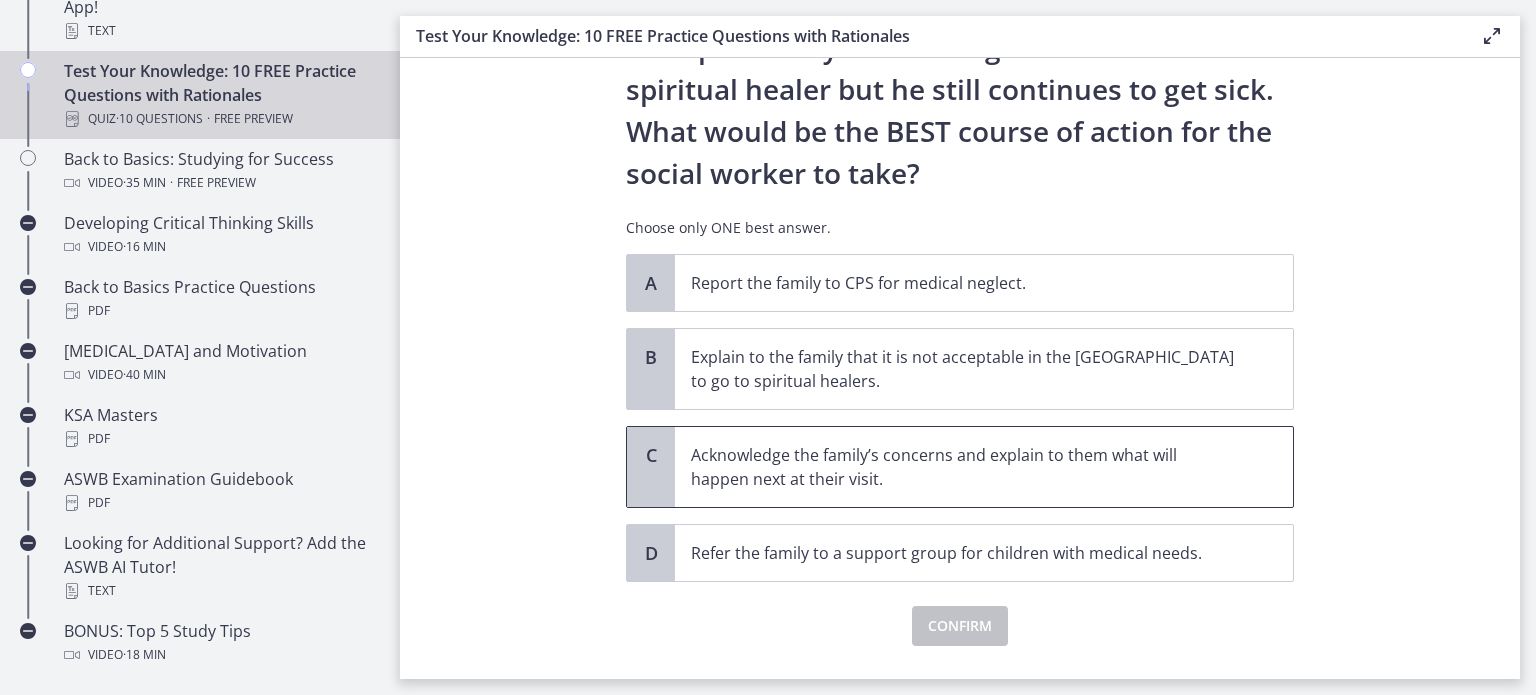 click on "Acknowledge the family’s concerns and explain to them what will happen next at their visit." at bounding box center (964, 467) 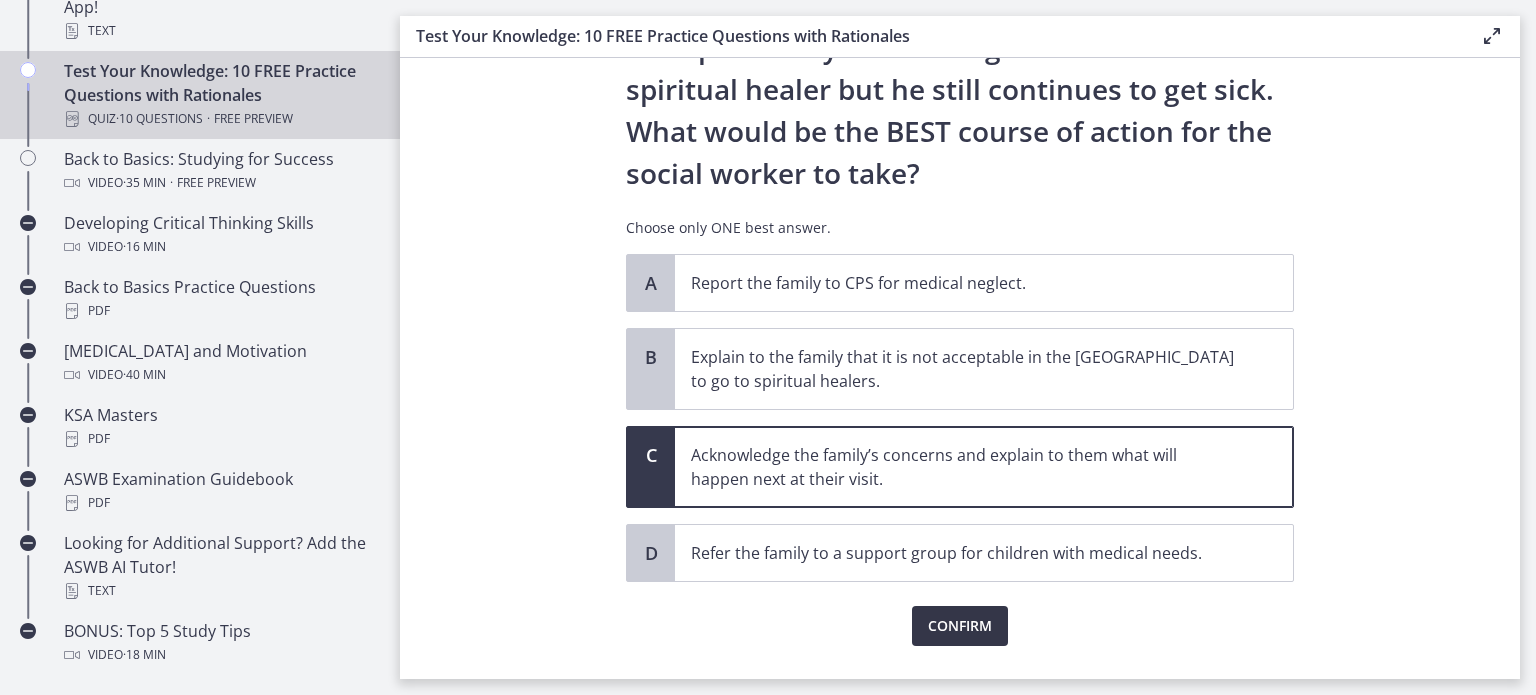 click on "Confirm" at bounding box center (960, 626) 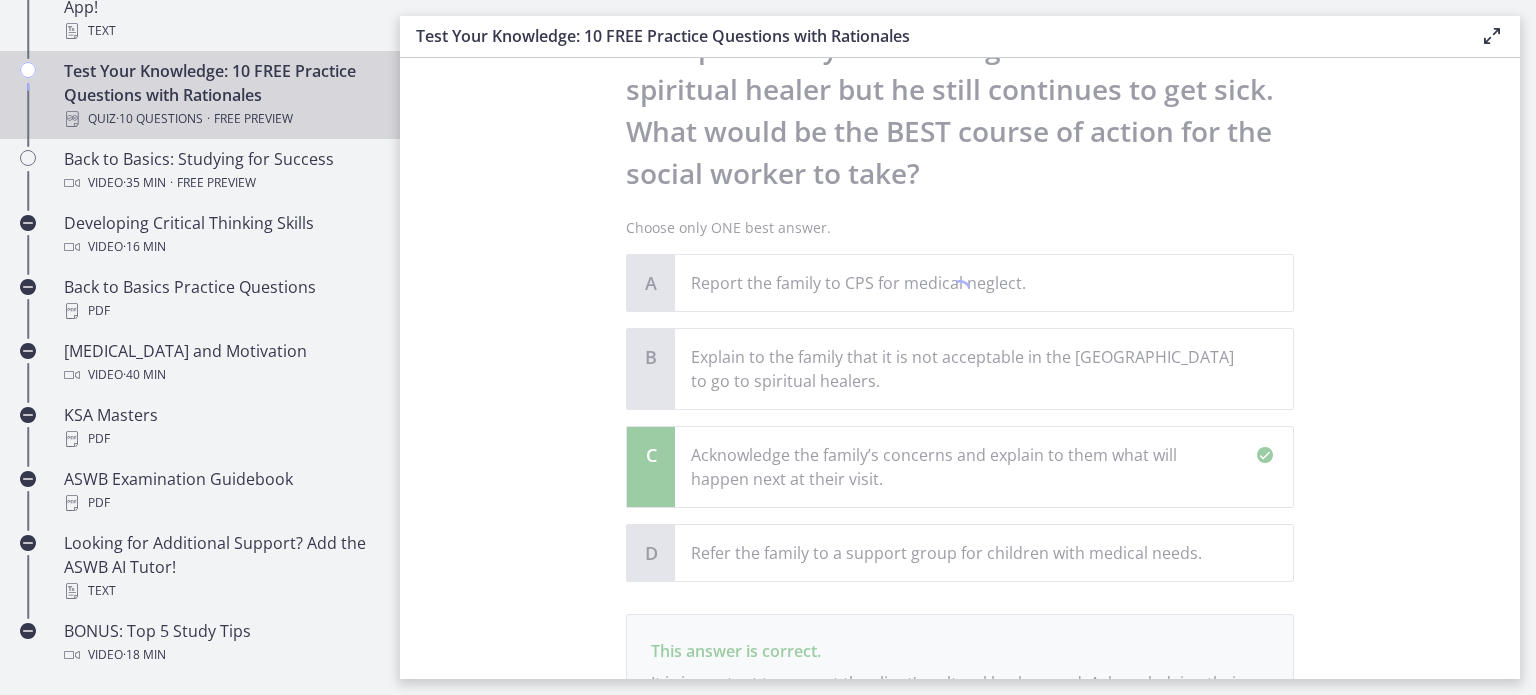 scroll, scrollTop: 668, scrollLeft: 0, axis: vertical 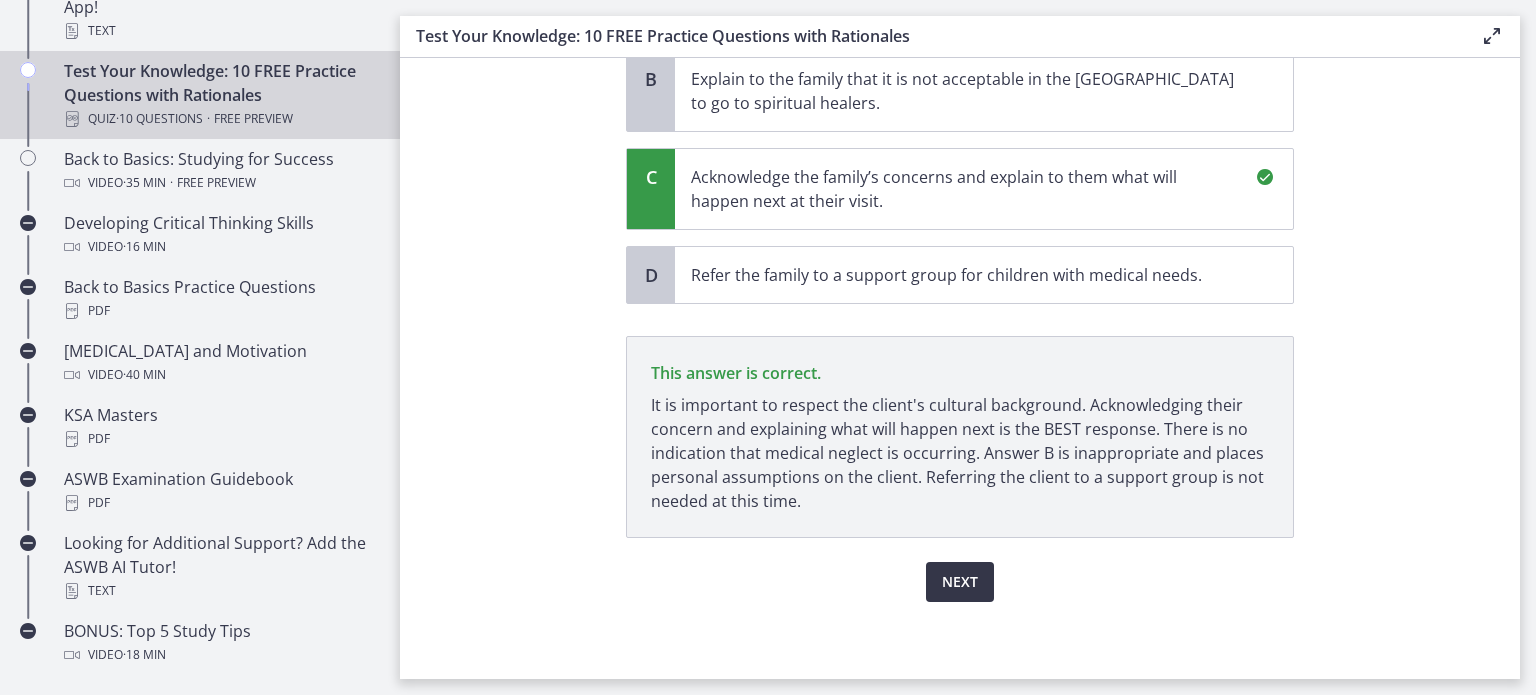 click on "Next" at bounding box center [960, 582] 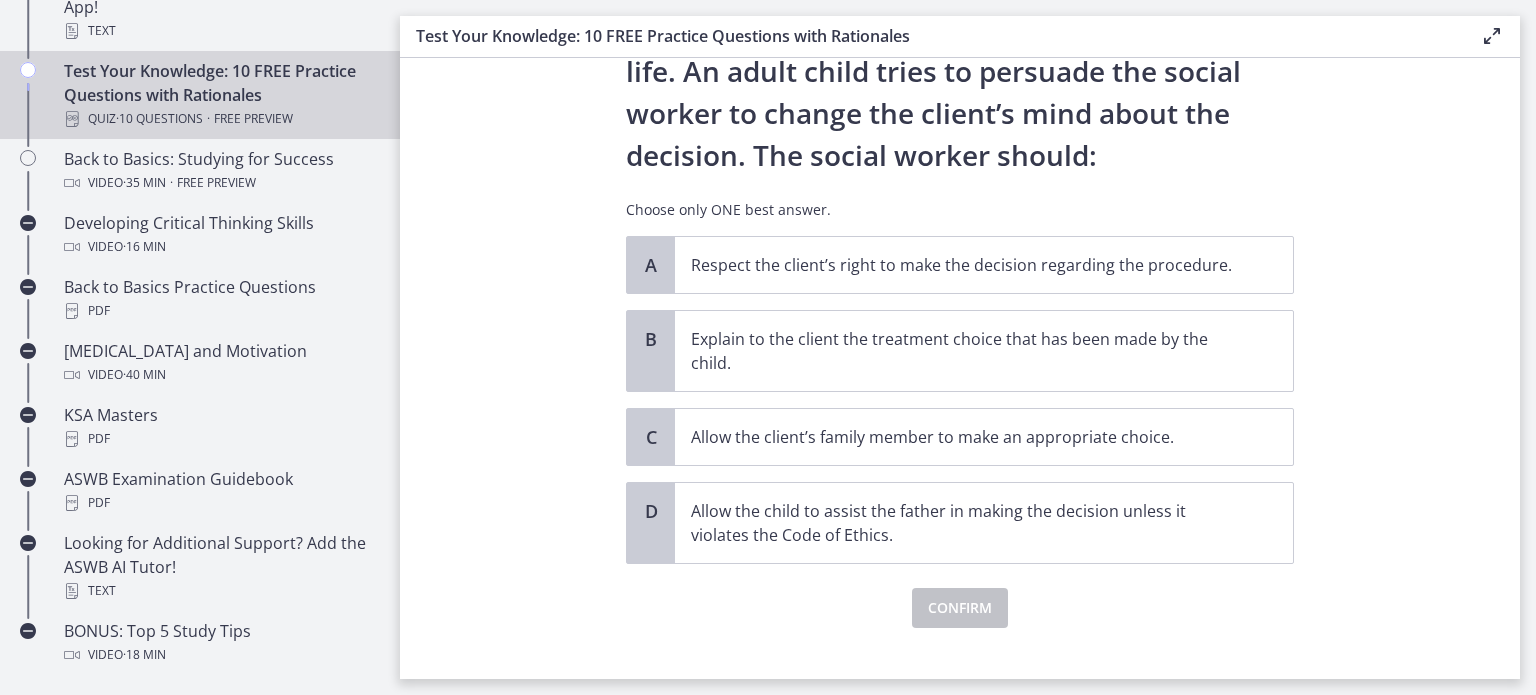 scroll, scrollTop: 240, scrollLeft: 0, axis: vertical 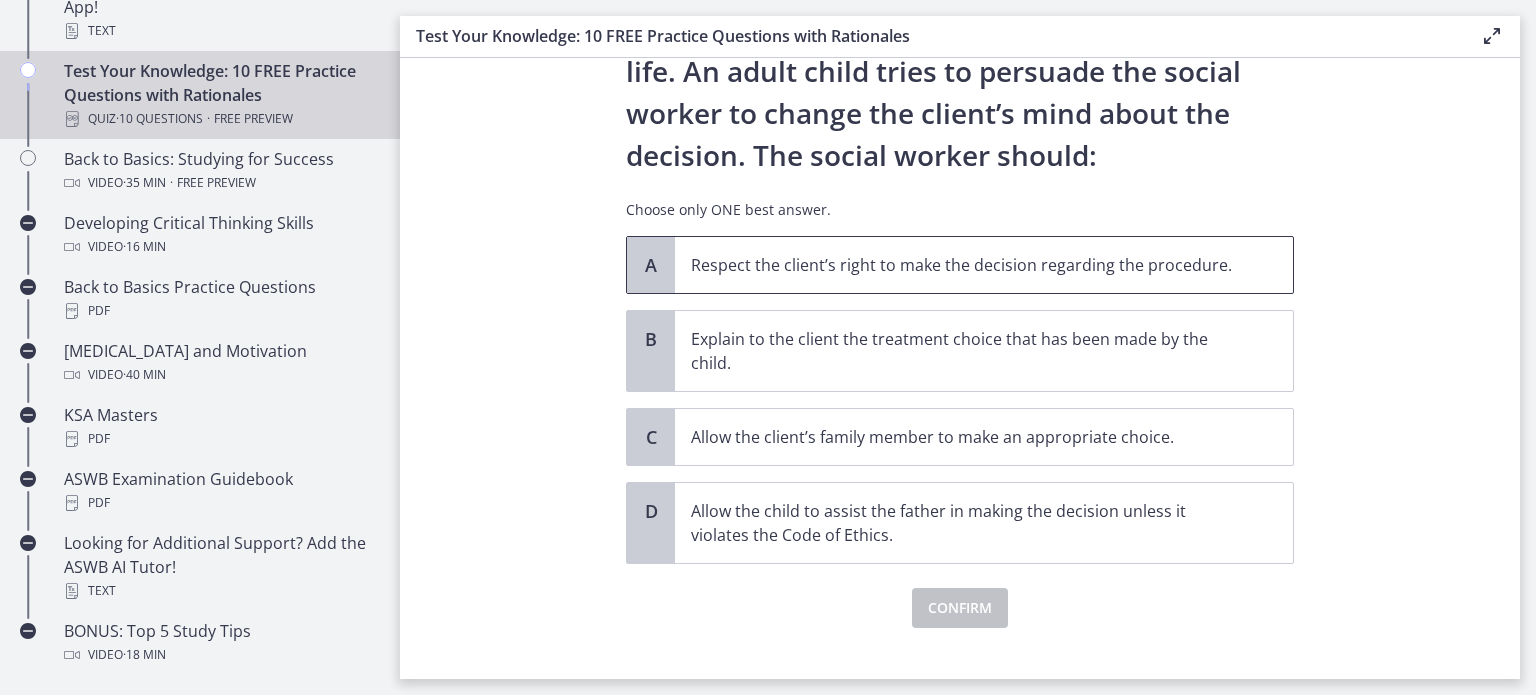 click on "Respect the client’s right to make the decision regarding the procedure." at bounding box center [984, 265] 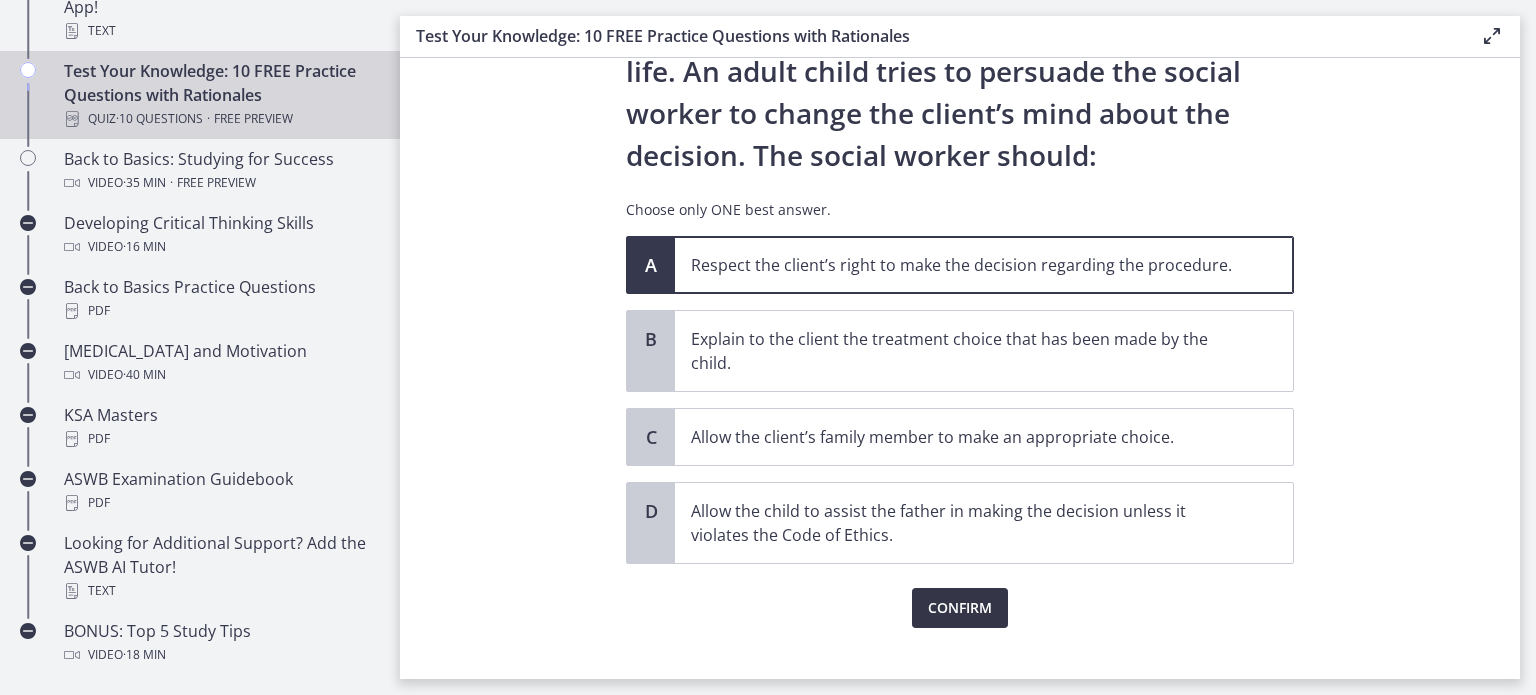 click on "Confirm" at bounding box center [960, 608] 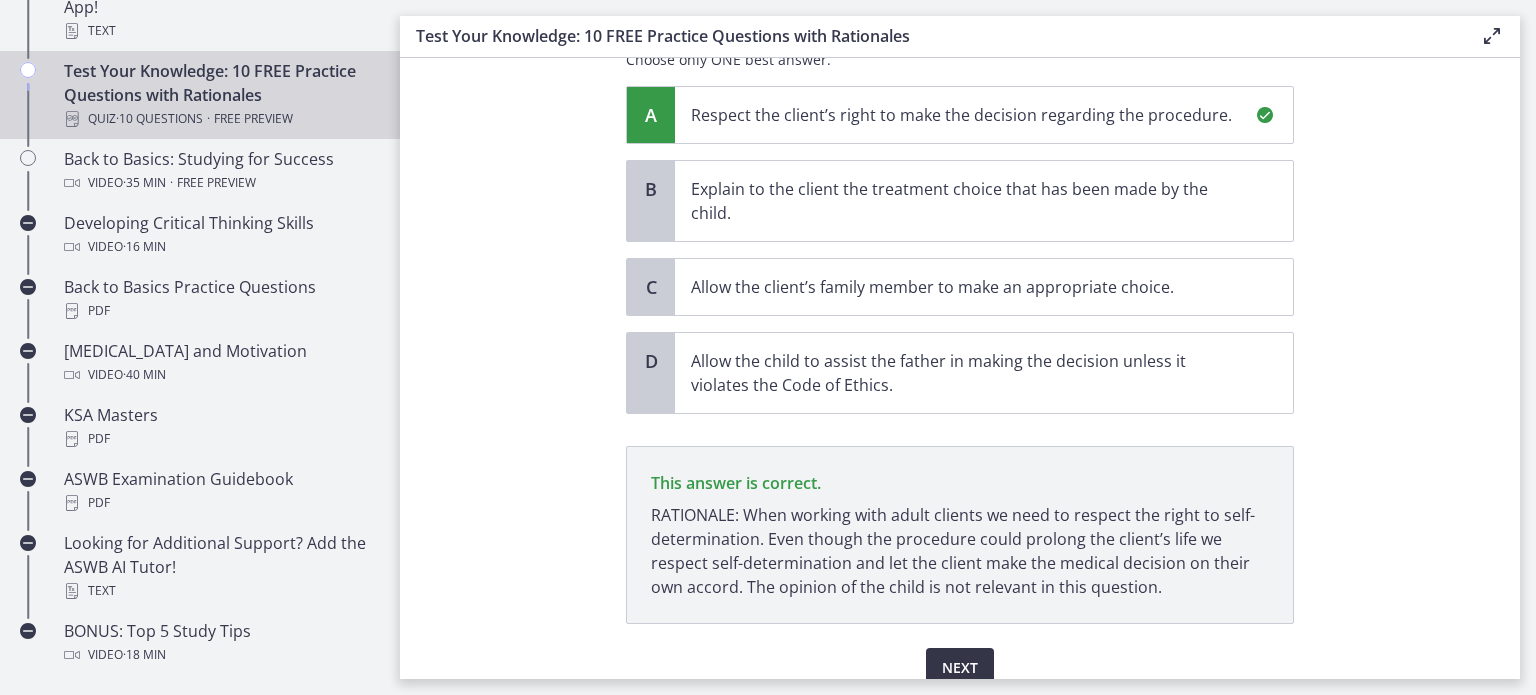 scroll, scrollTop: 476, scrollLeft: 0, axis: vertical 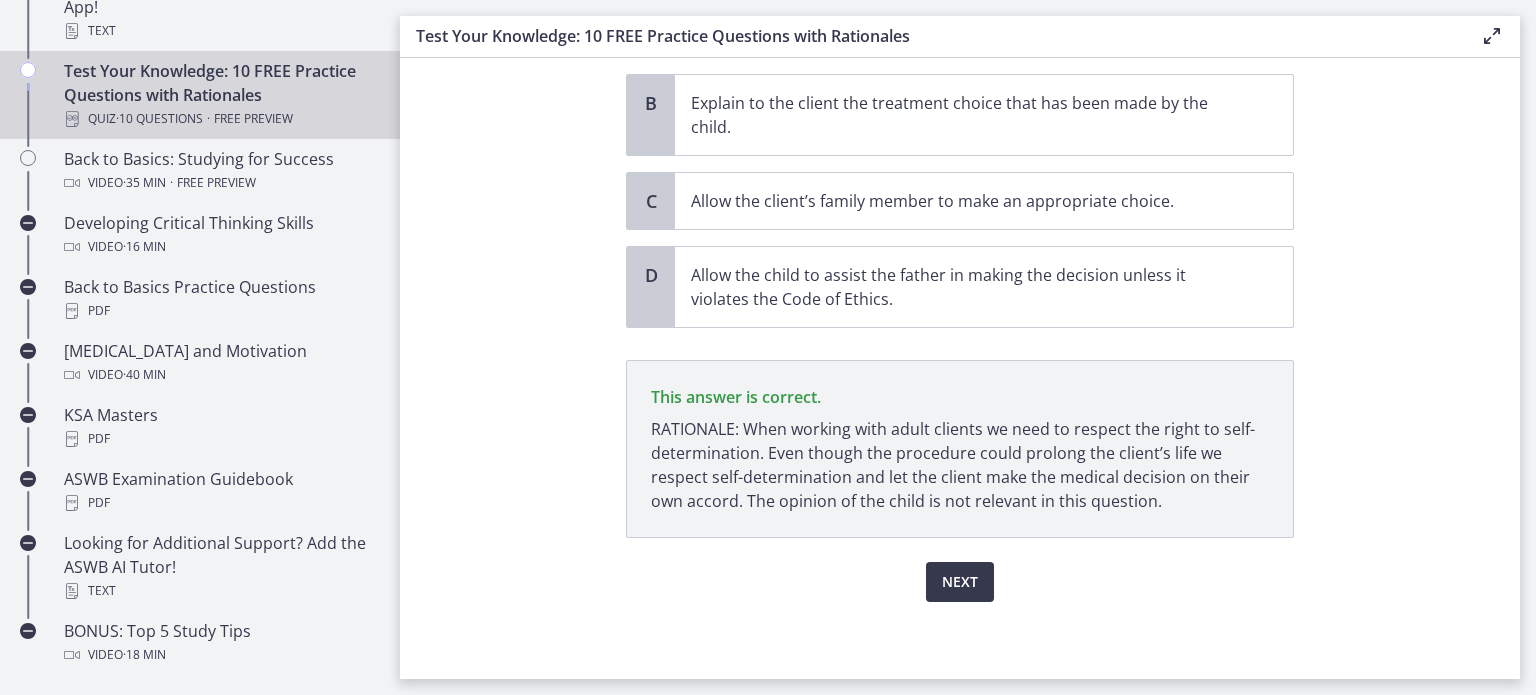 click on "Allow the client’s family member to make an appropriate choice." at bounding box center [964, 201] 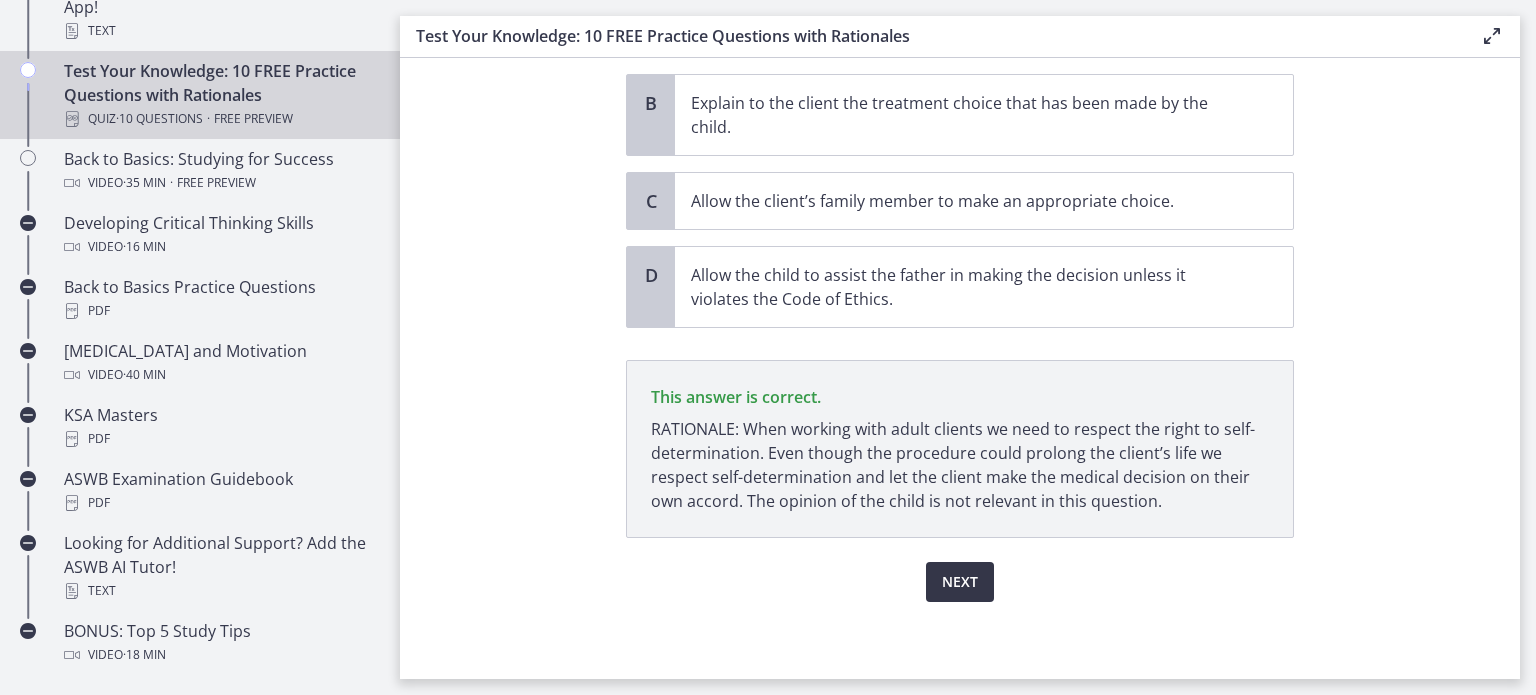 click on "Next" at bounding box center (960, 582) 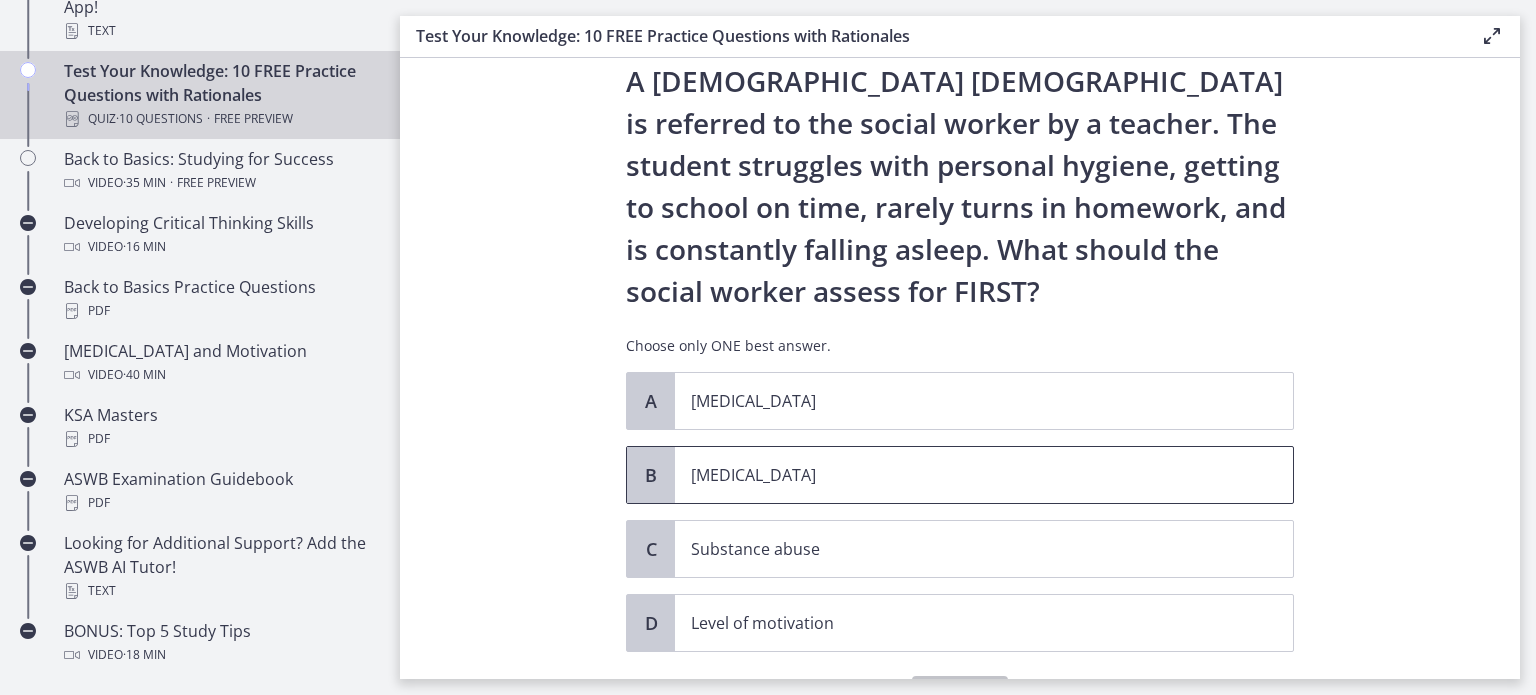 scroll, scrollTop: 60, scrollLeft: 0, axis: vertical 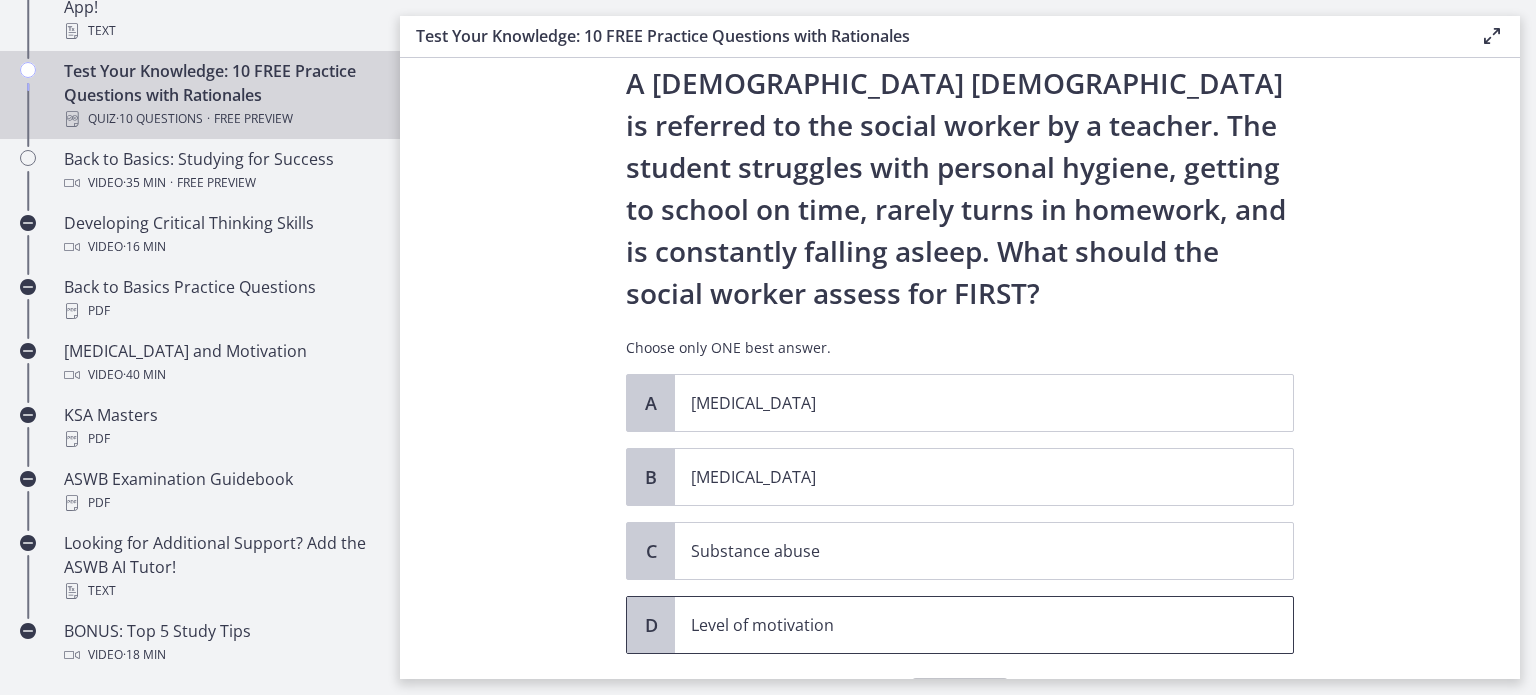 click on "Level of motivation" at bounding box center (964, 625) 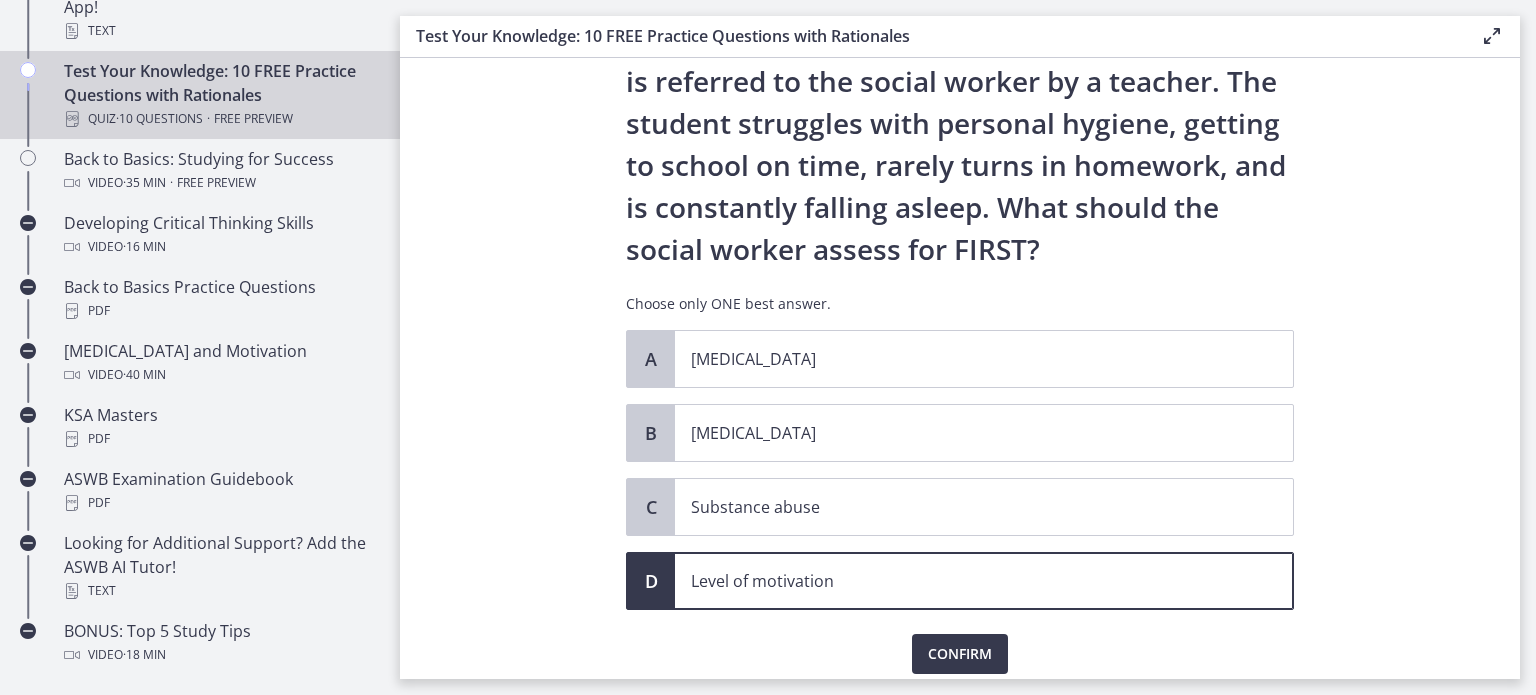 scroll, scrollTop: 105, scrollLeft: 0, axis: vertical 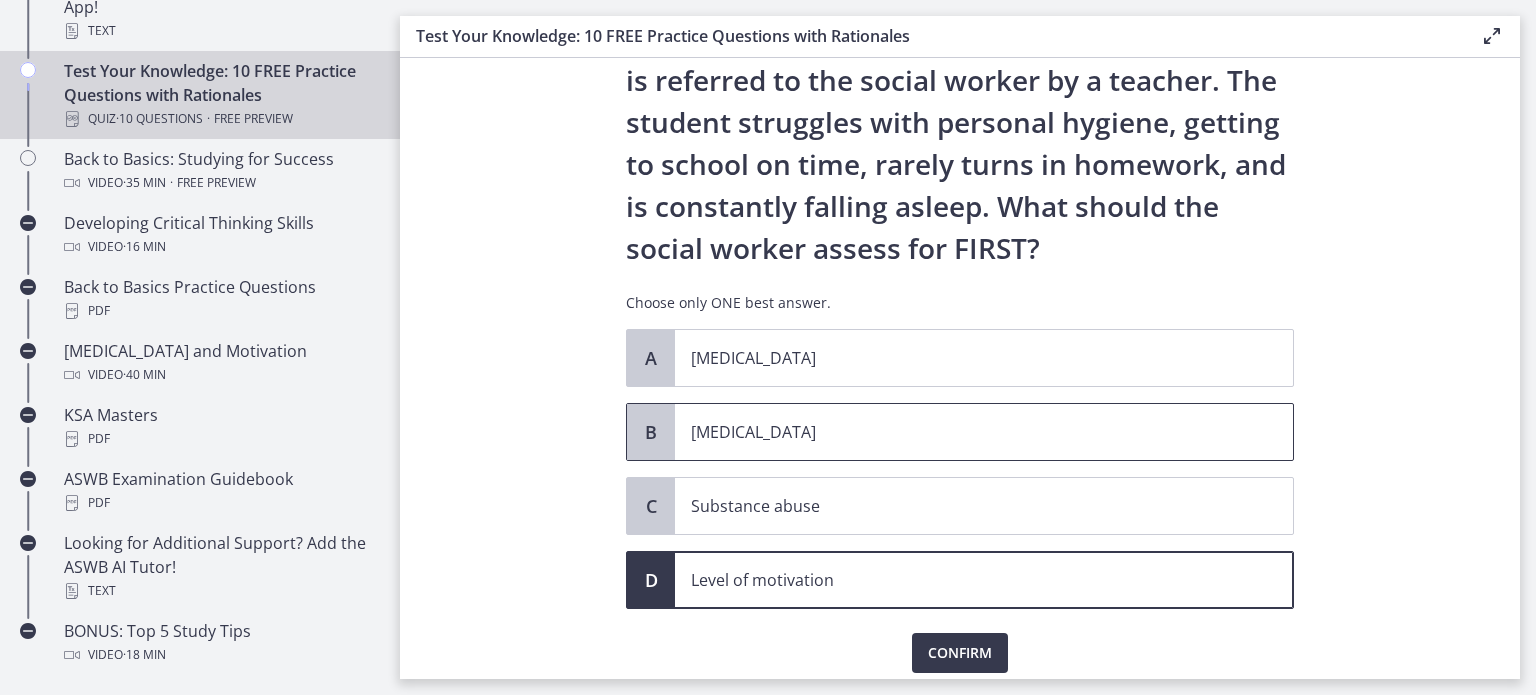 click on "[MEDICAL_DATA]" at bounding box center (964, 432) 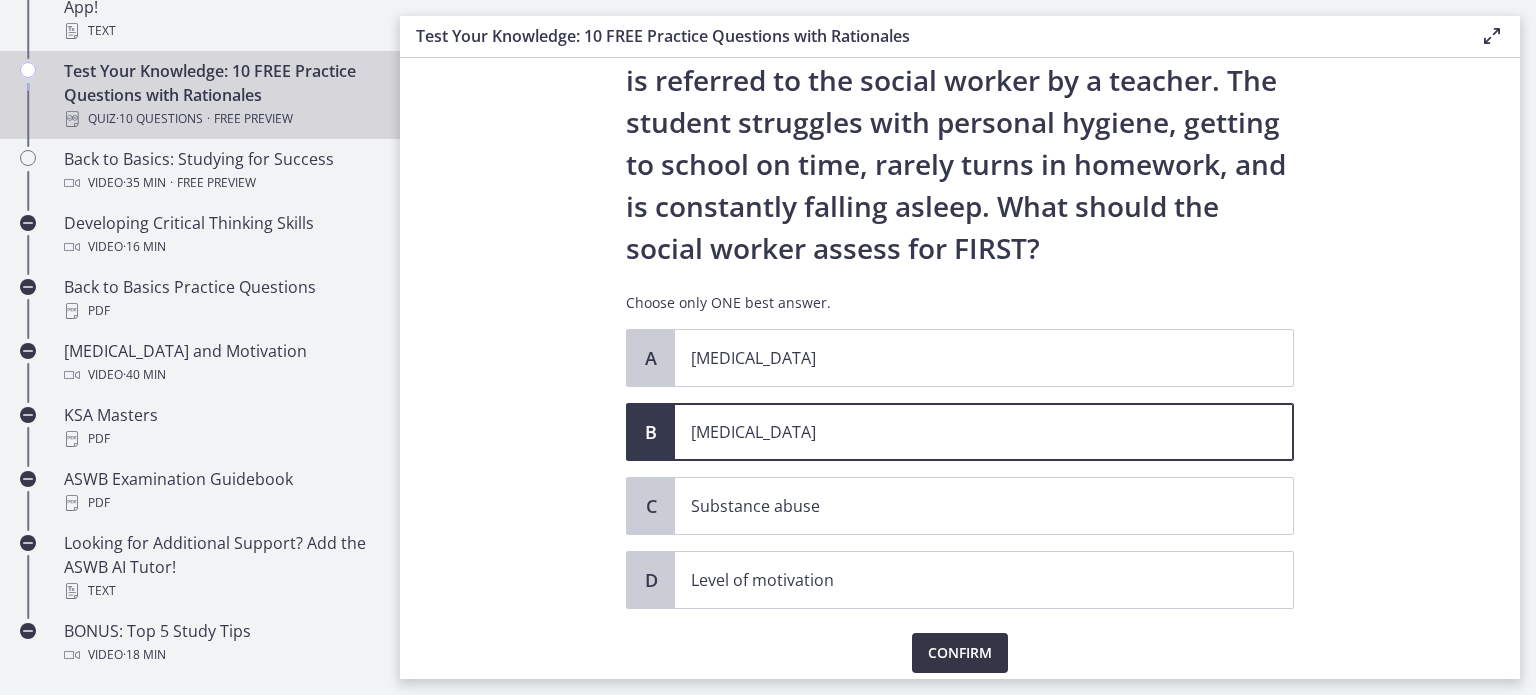 click on "Confirm" at bounding box center (960, 653) 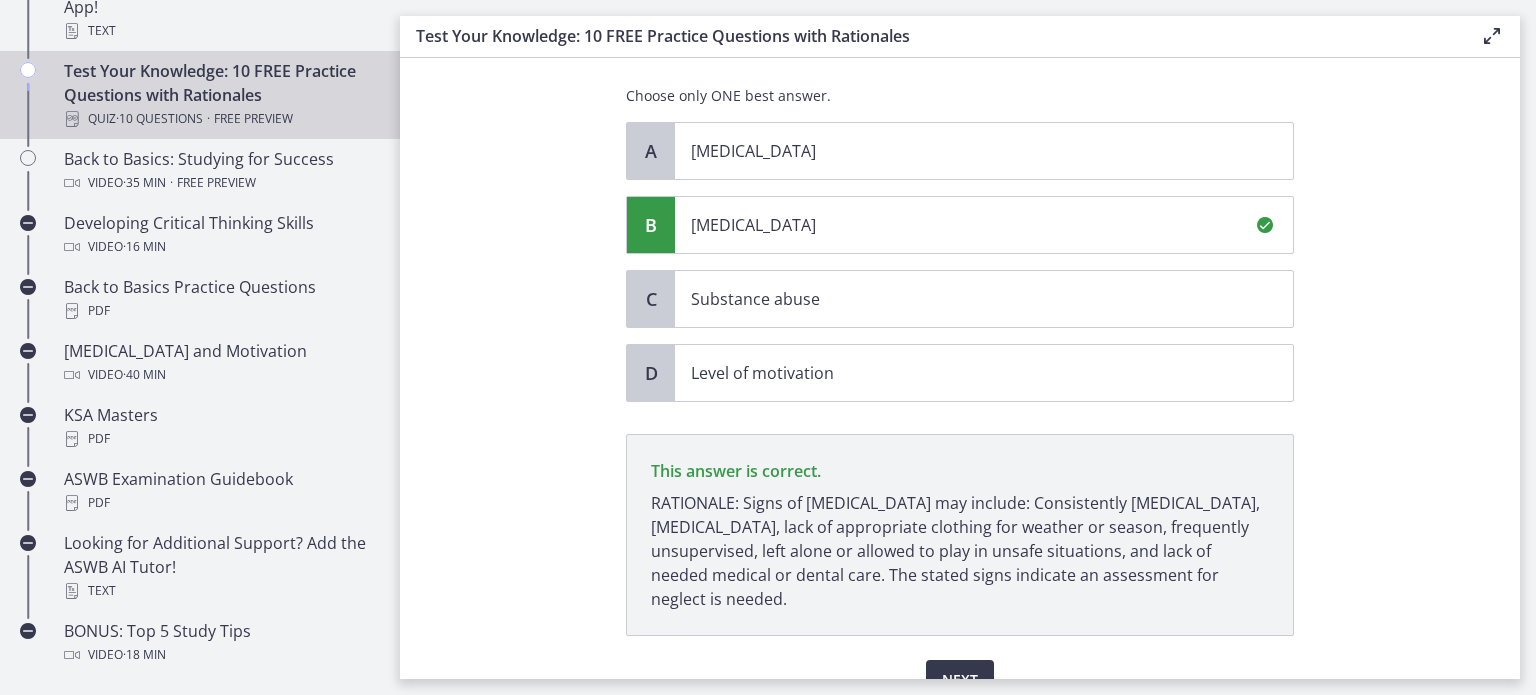 scroll, scrollTop: 304, scrollLeft: 0, axis: vertical 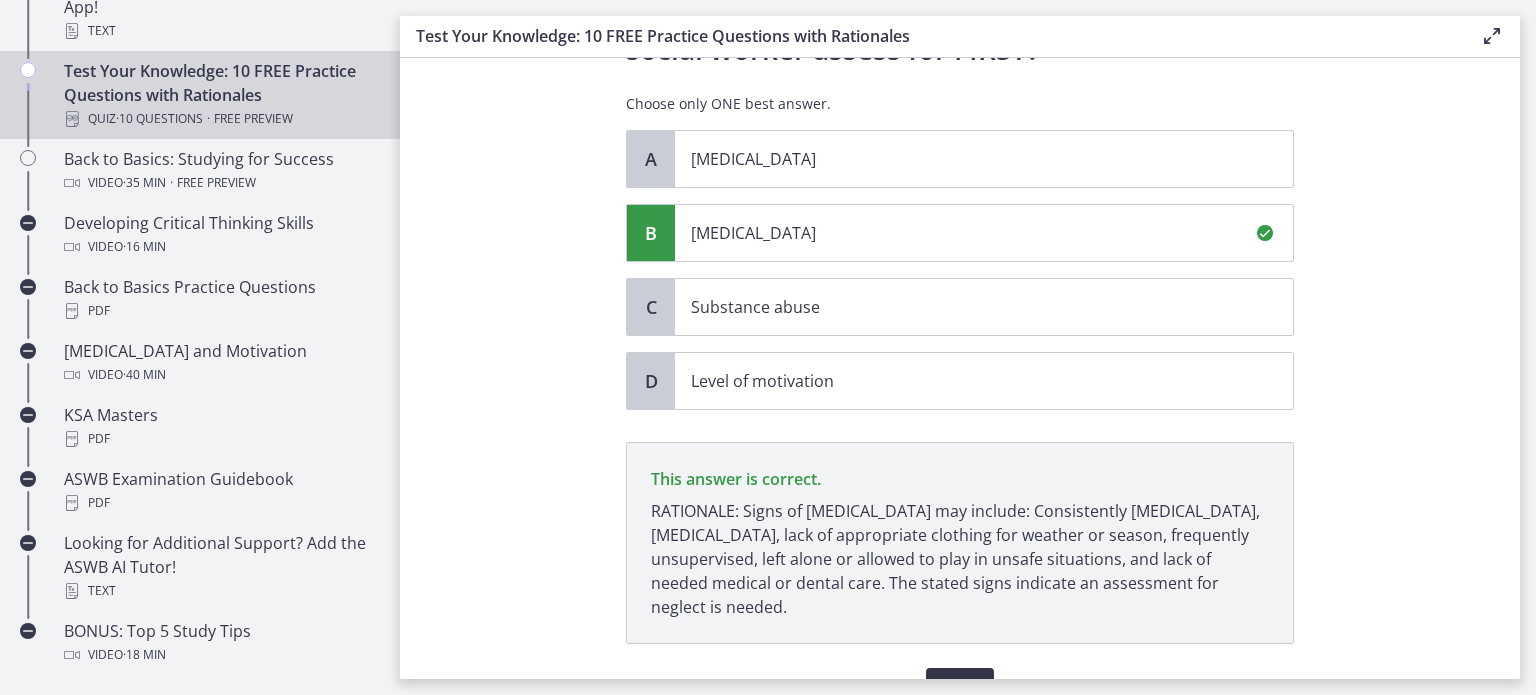 click on "Next" at bounding box center (960, 688) 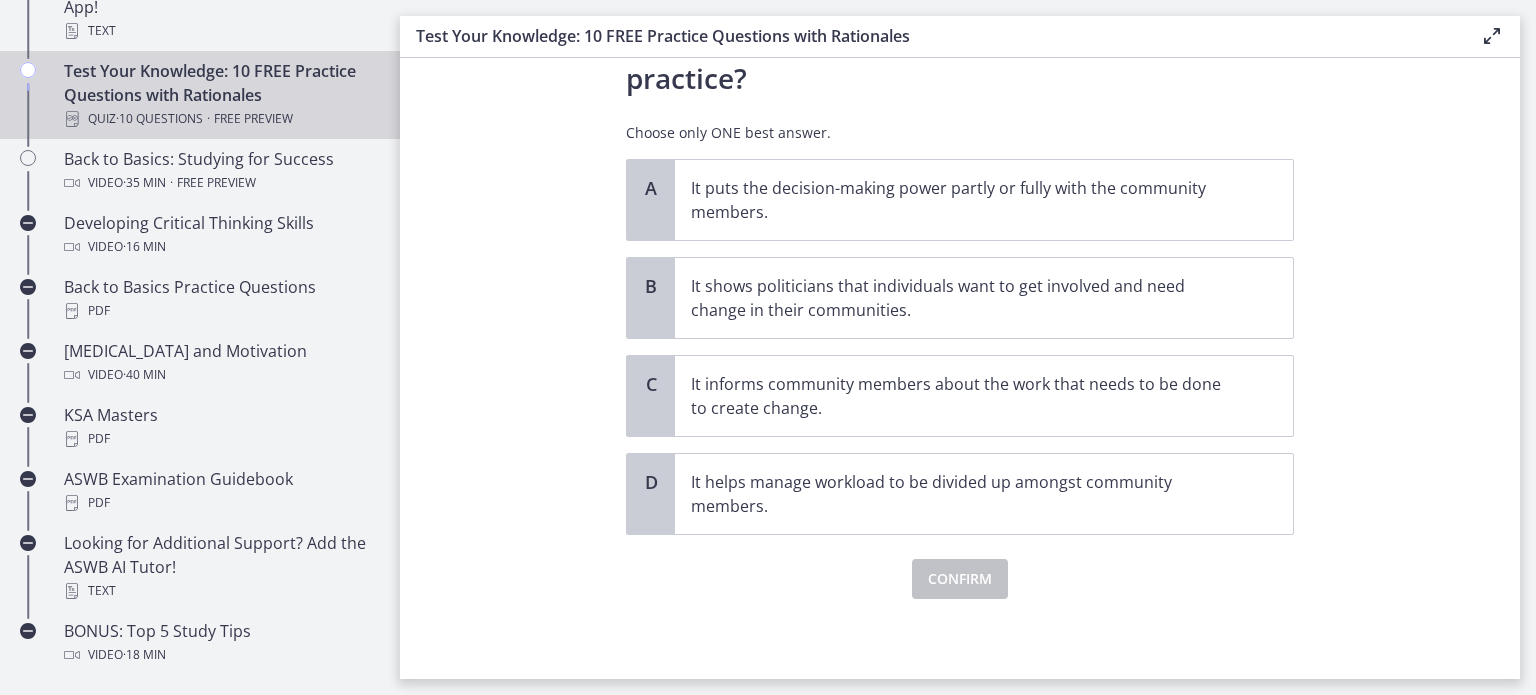 scroll, scrollTop: 0, scrollLeft: 0, axis: both 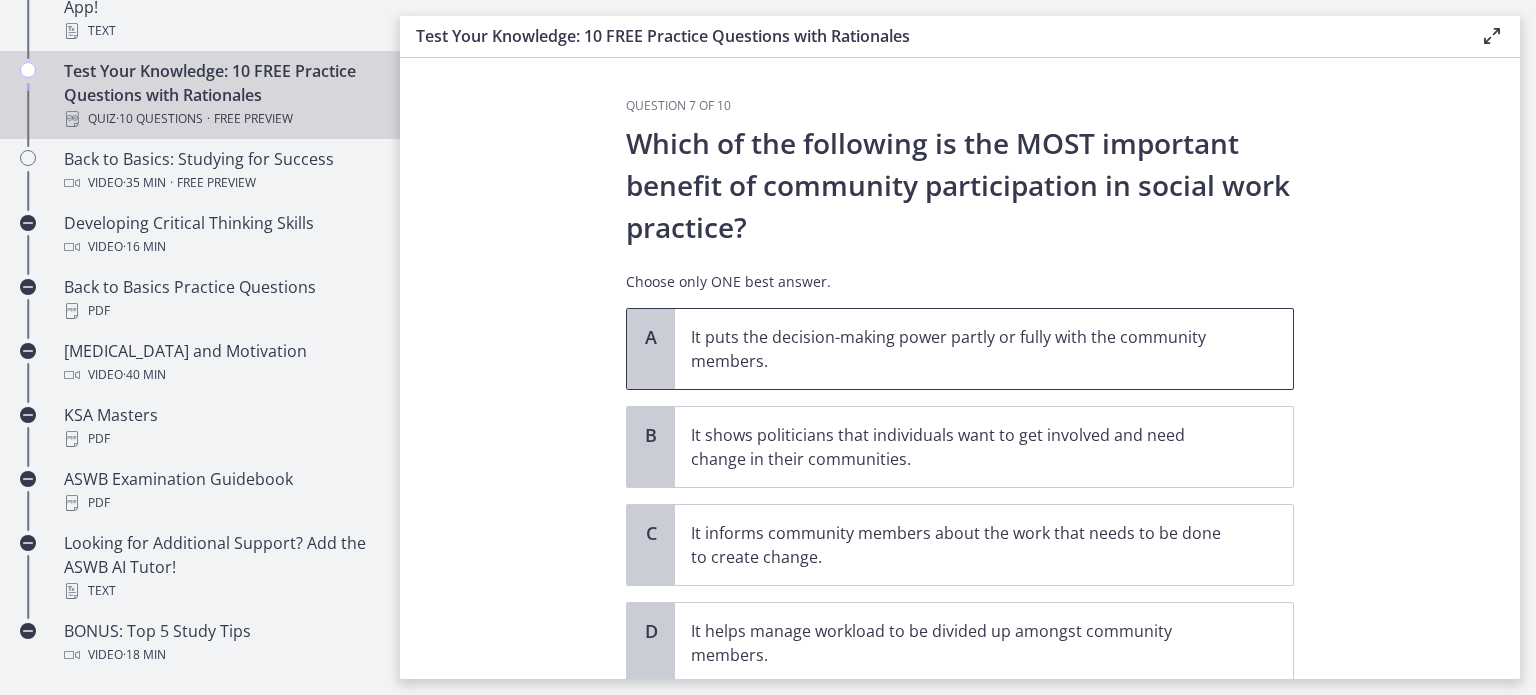 click on "It puts the decision-making power partly or fully with the community members." at bounding box center [964, 349] 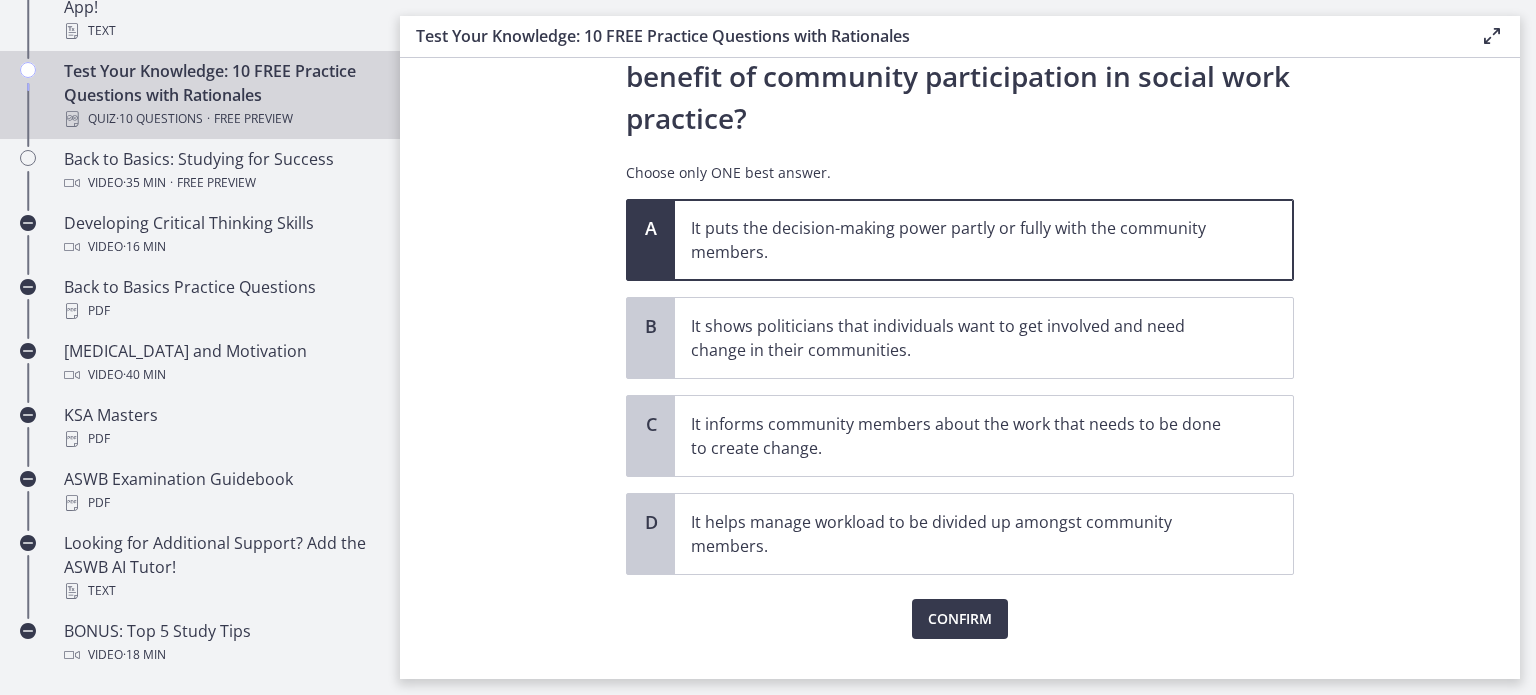 scroll, scrollTop: 114, scrollLeft: 0, axis: vertical 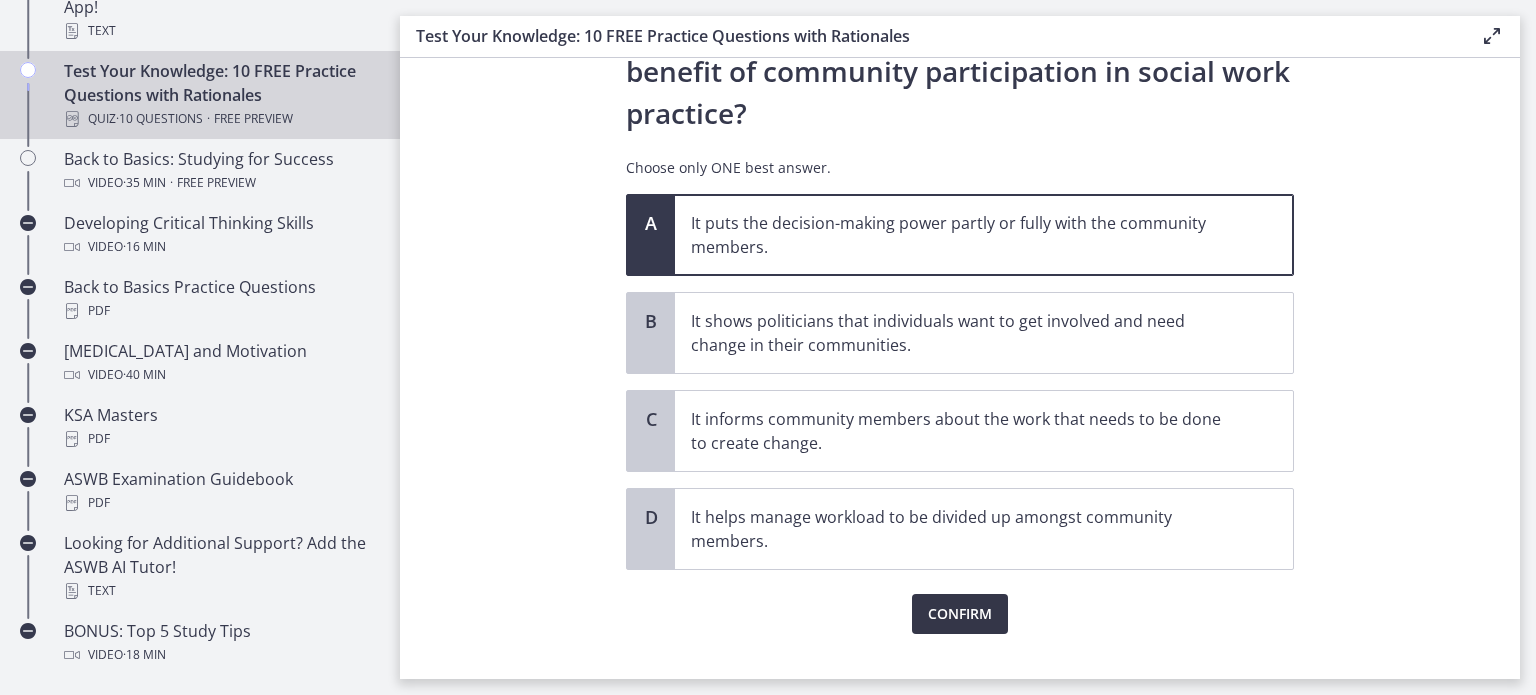 click on "Confirm" at bounding box center (960, 614) 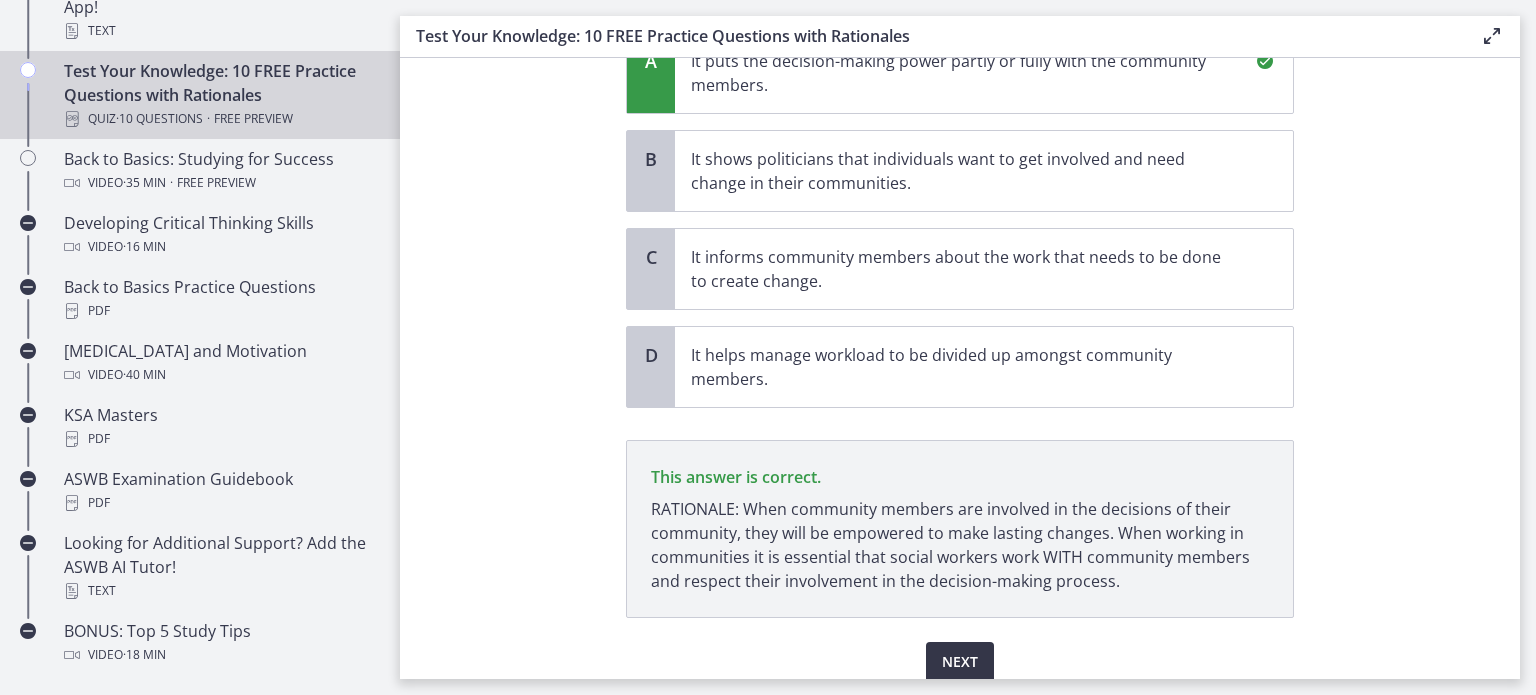 scroll, scrollTop: 356, scrollLeft: 0, axis: vertical 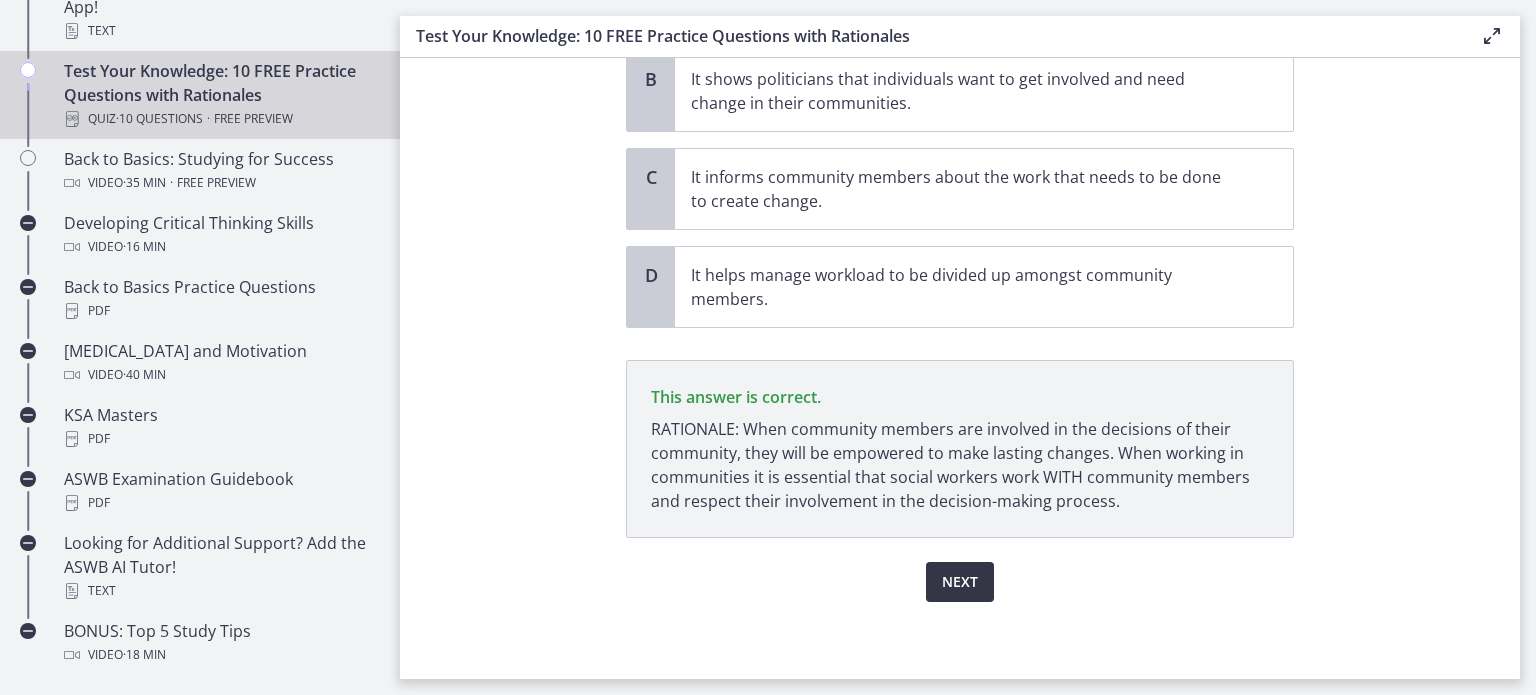 click on "Next" at bounding box center [960, 582] 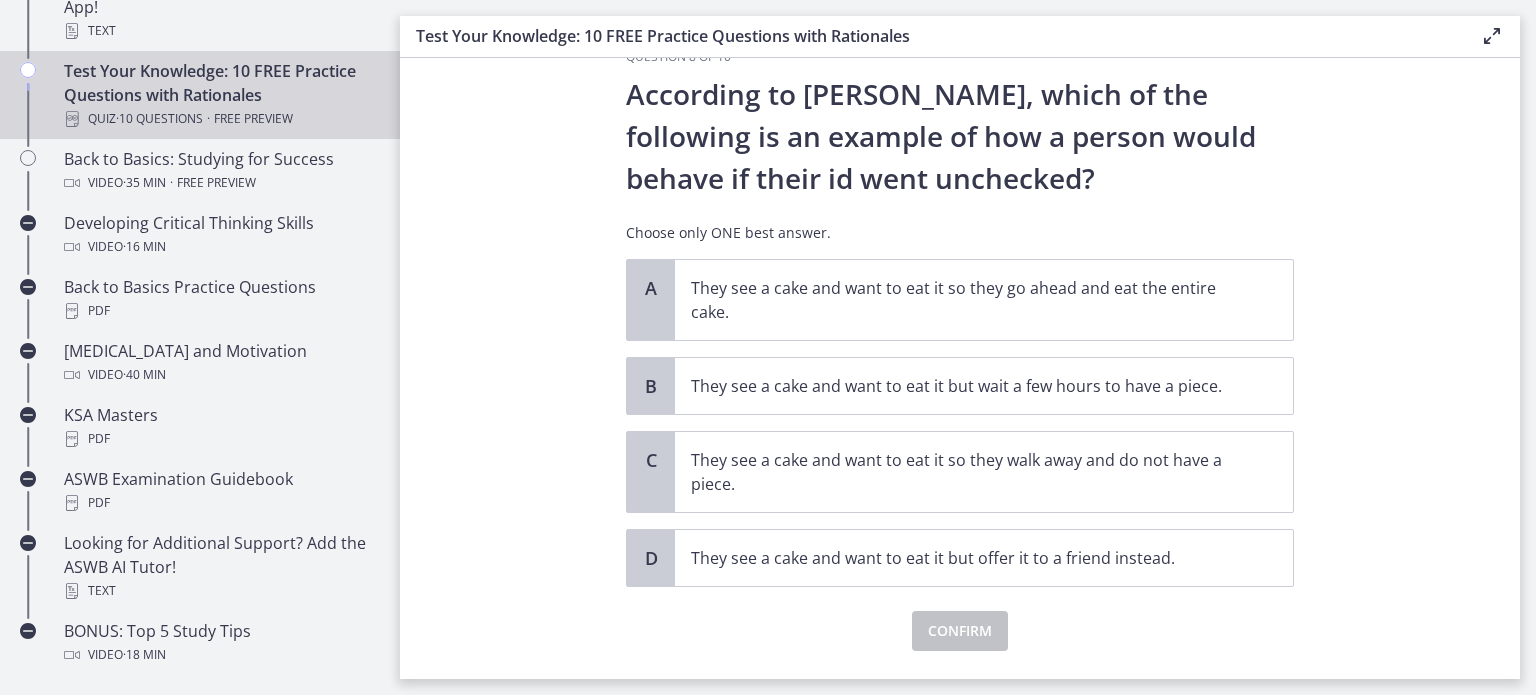 scroll, scrollTop: 39, scrollLeft: 0, axis: vertical 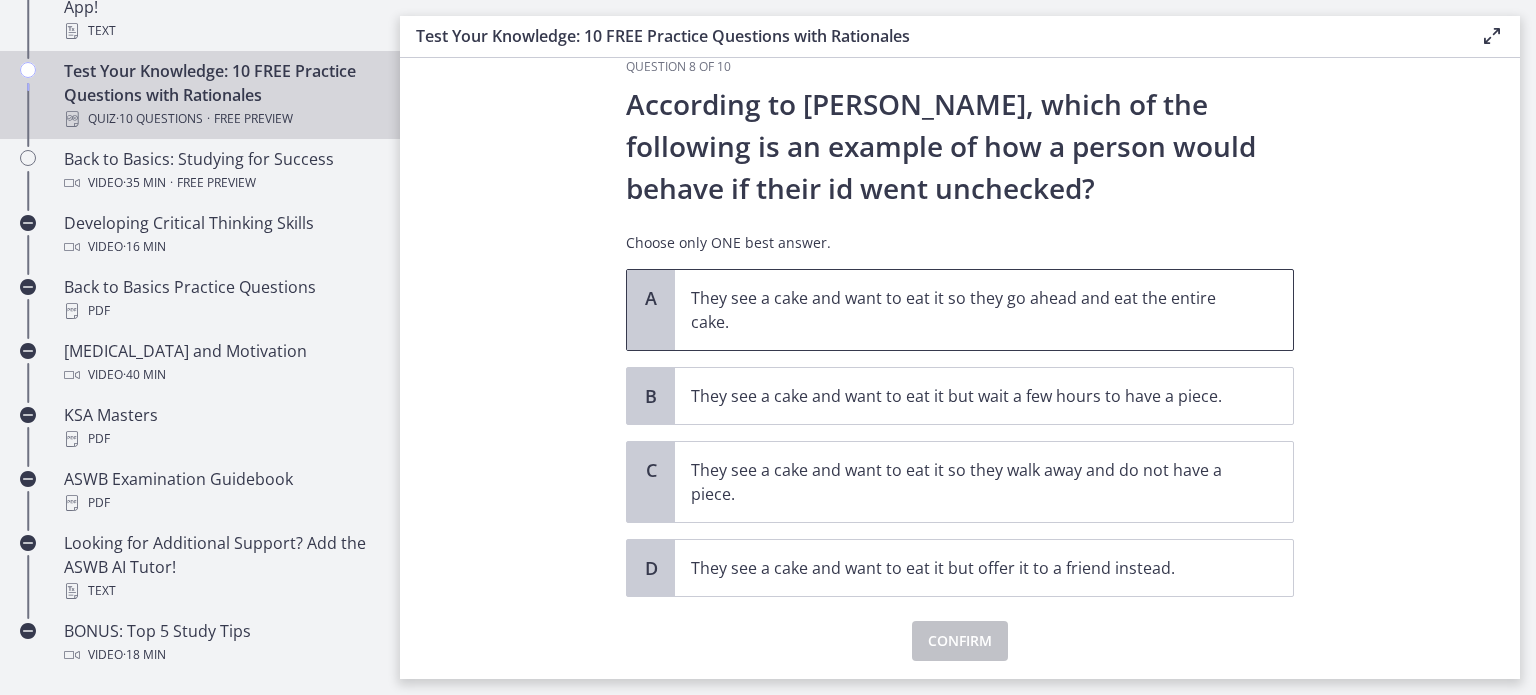 click on "They see a cake and want to eat it so they go ahead and eat the entire cake." at bounding box center (984, 310) 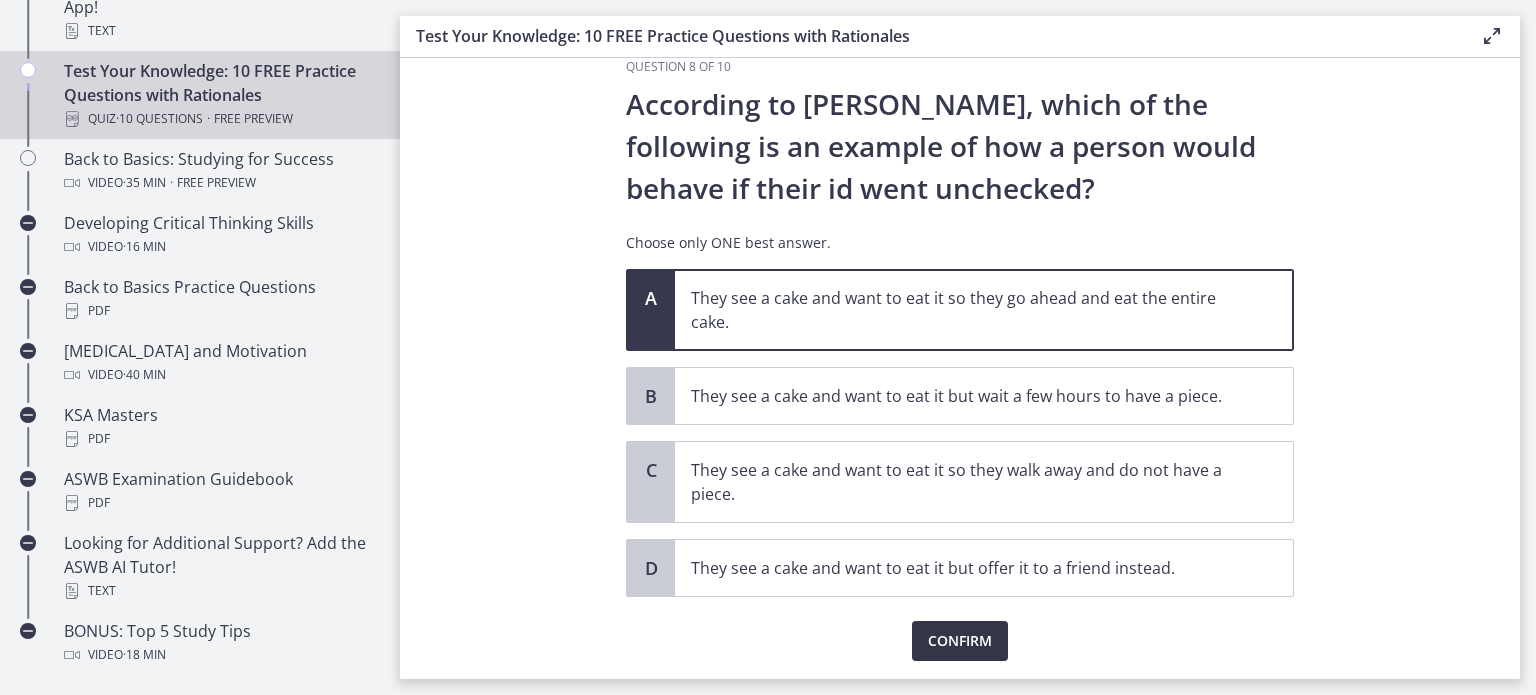 click on "Confirm" at bounding box center (960, 641) 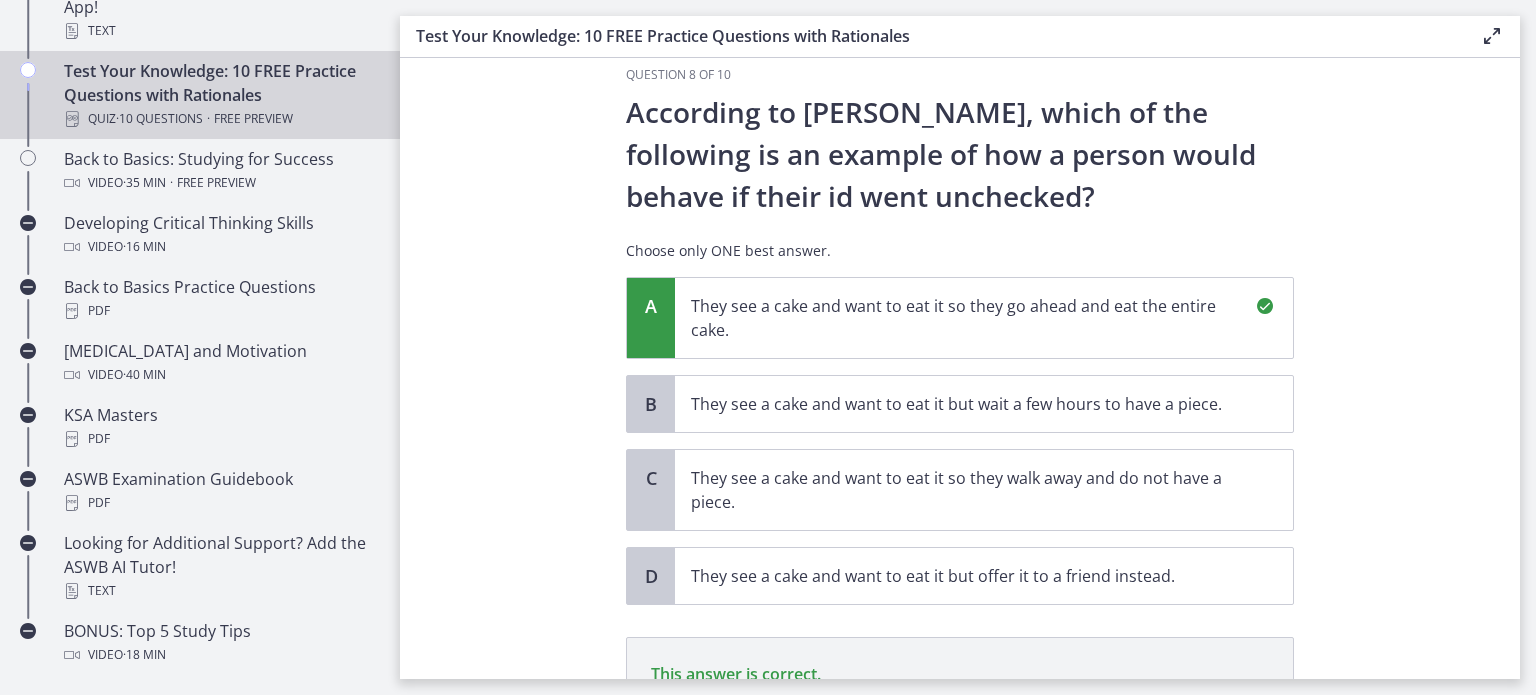scroll, scrollTop: 28, scrollLeft: 0, axis: vertical 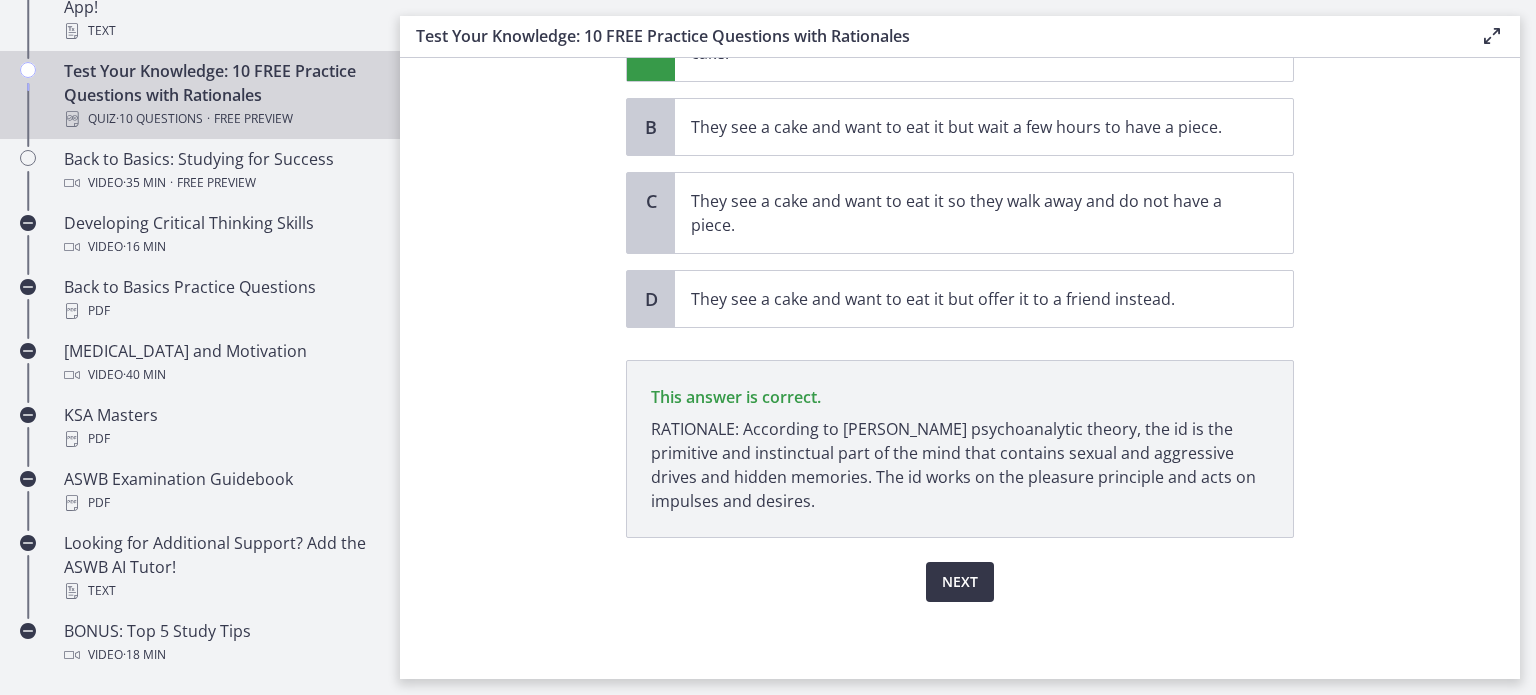 click on "Next" at bounding box center [960, 582] 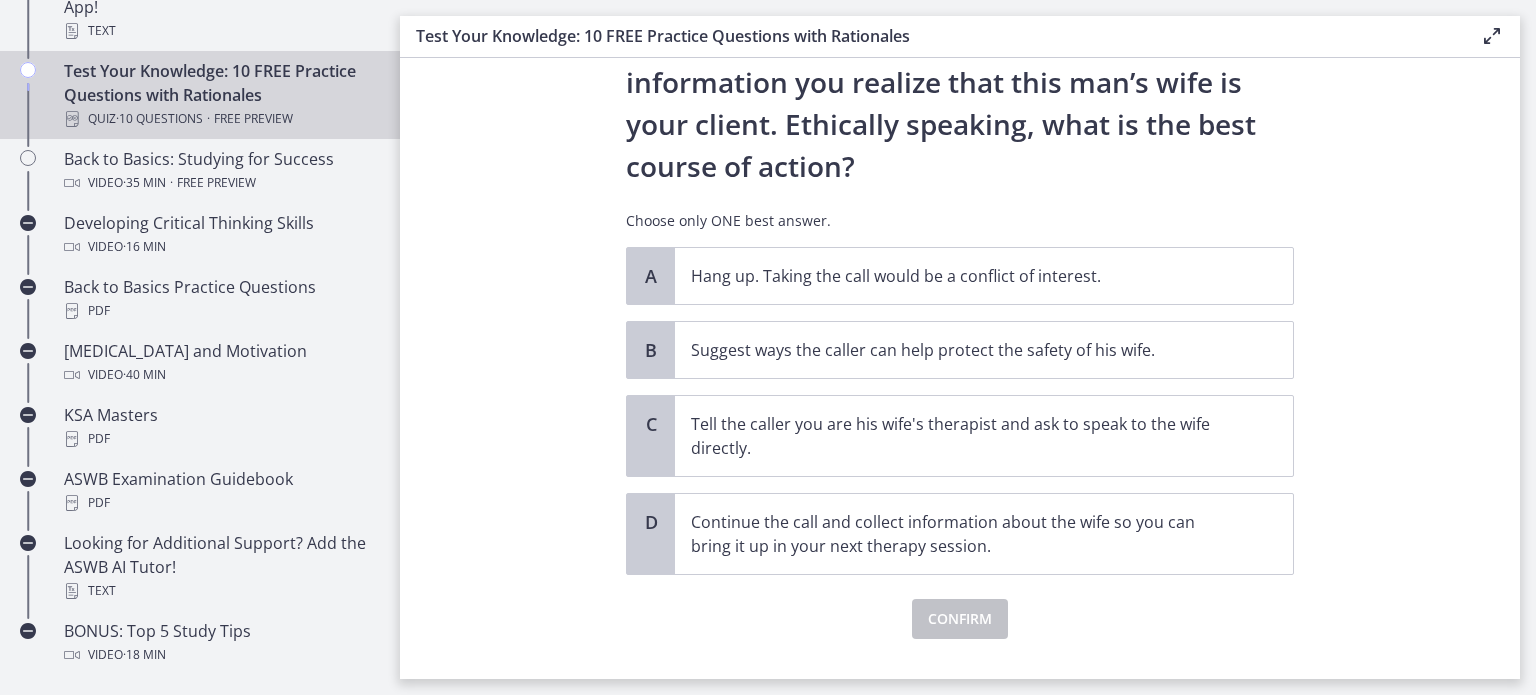 scroll, scrollTop: 276, scrollLeft: 0, axis: vertical 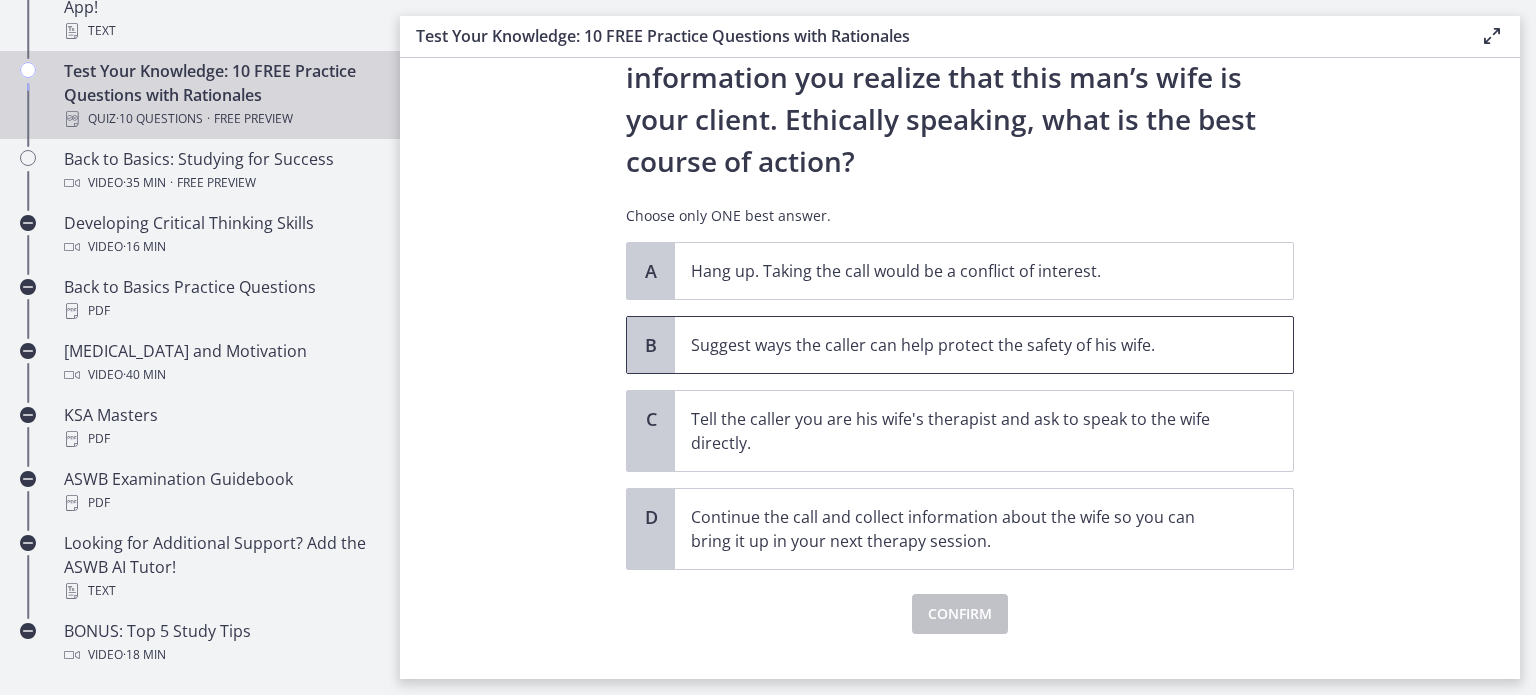 click on "Suggest ways the caller can help protect the safety of his wife." at bounding box center (964, 345) 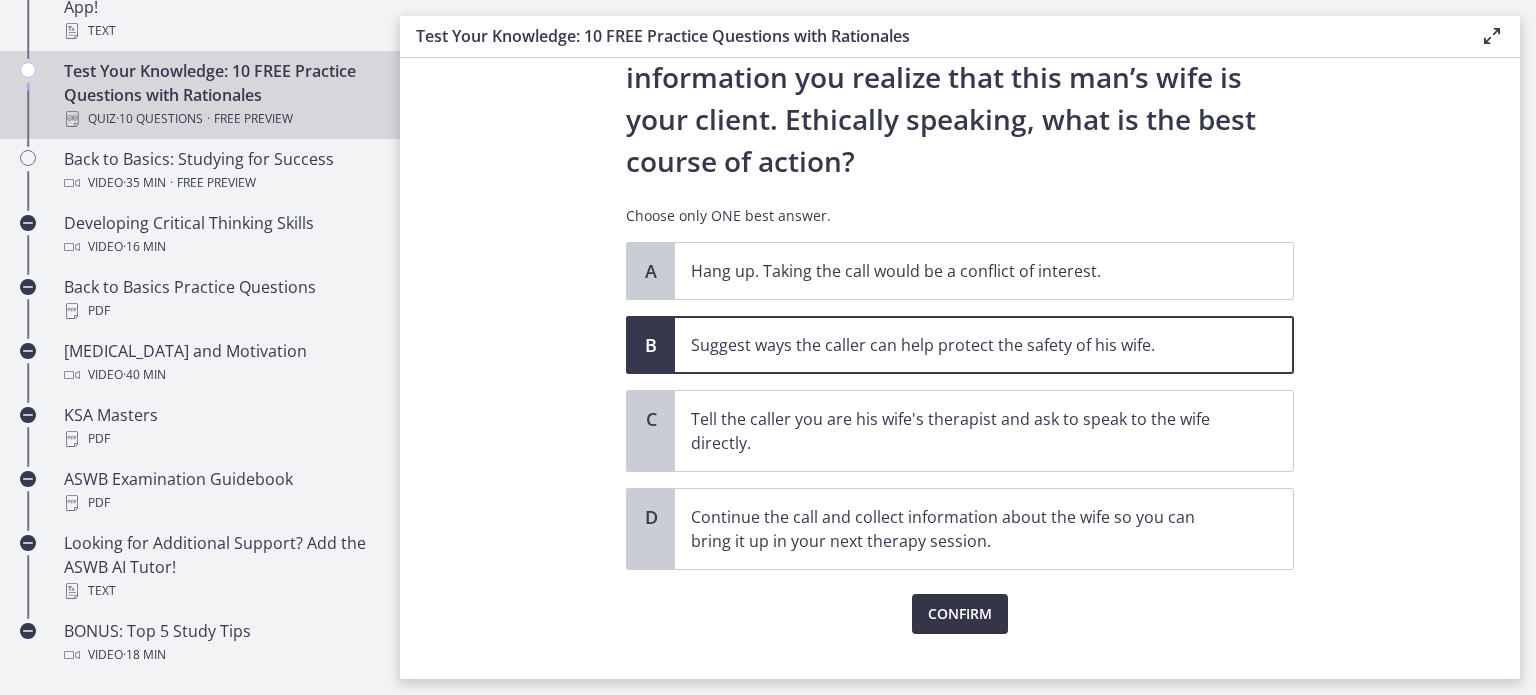 click on "Confirm" at bounding box center [960, 614] 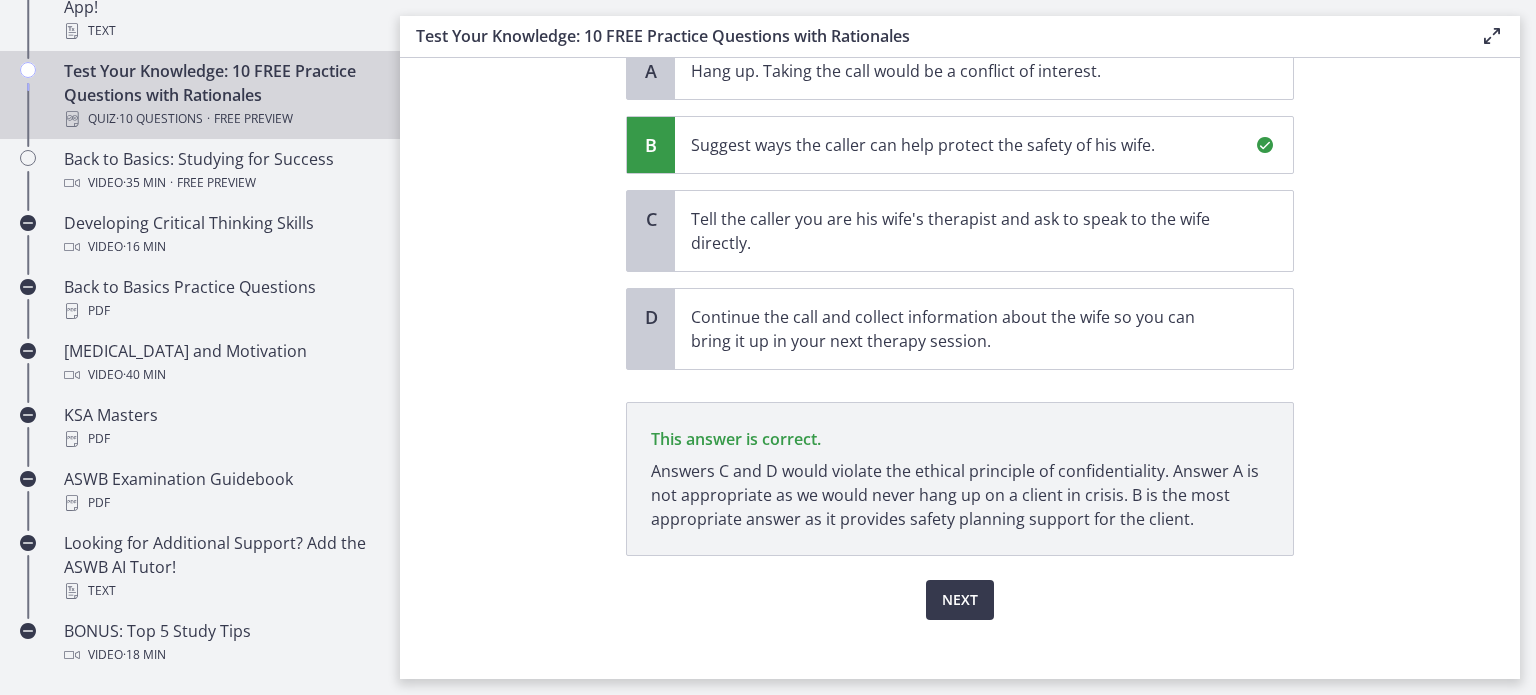 scroll, scrollTop: 476, scrollLeft: 0, axis: vertical 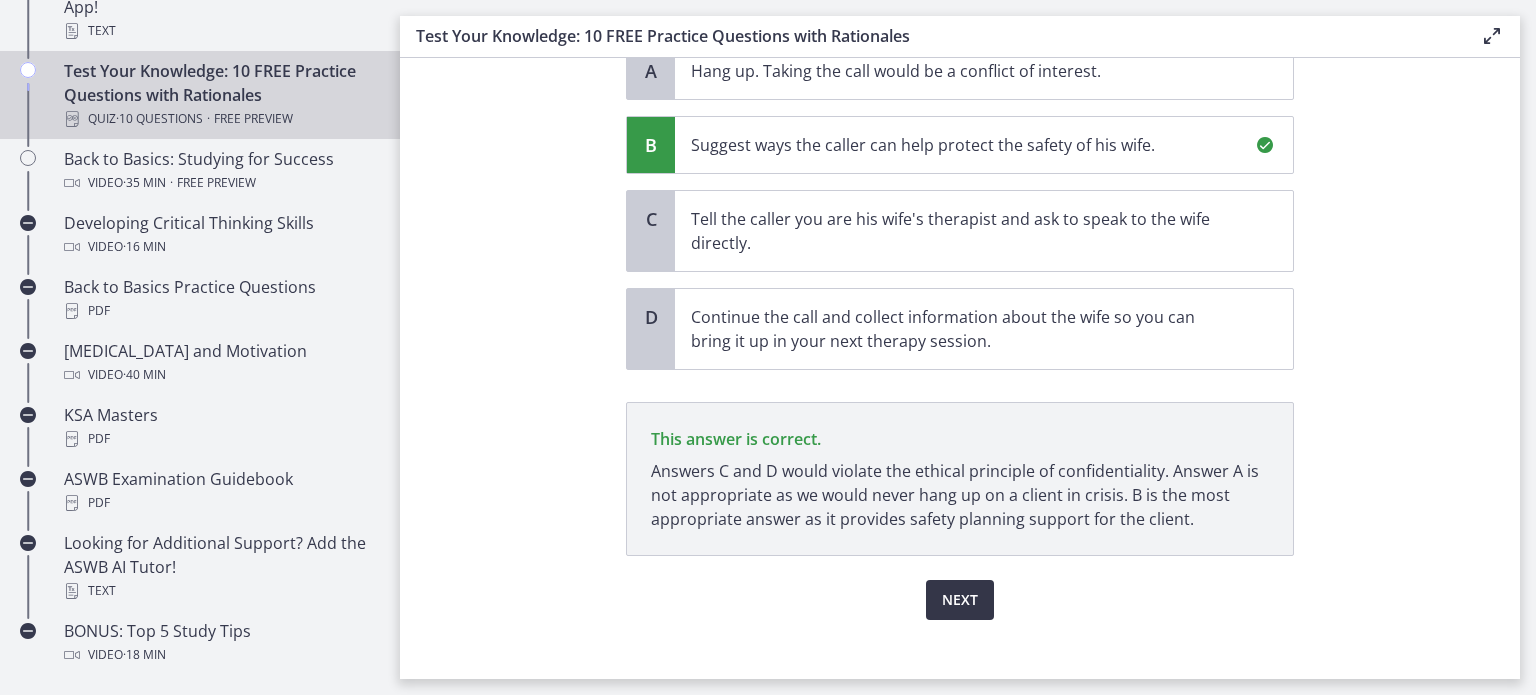 click on "Next" at bounding box center (960, 600) 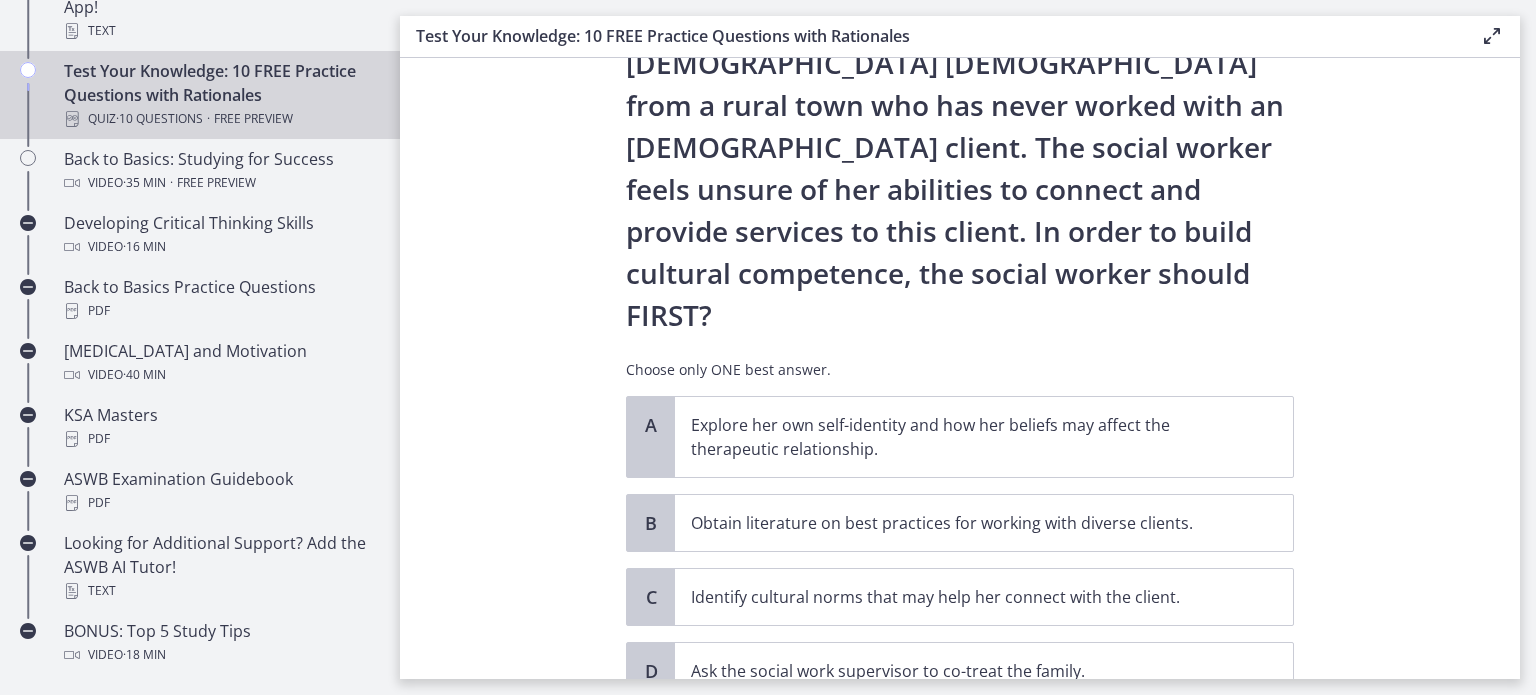 scroll, scrollTop: 251, scrollLeft: 0, axis: vertical 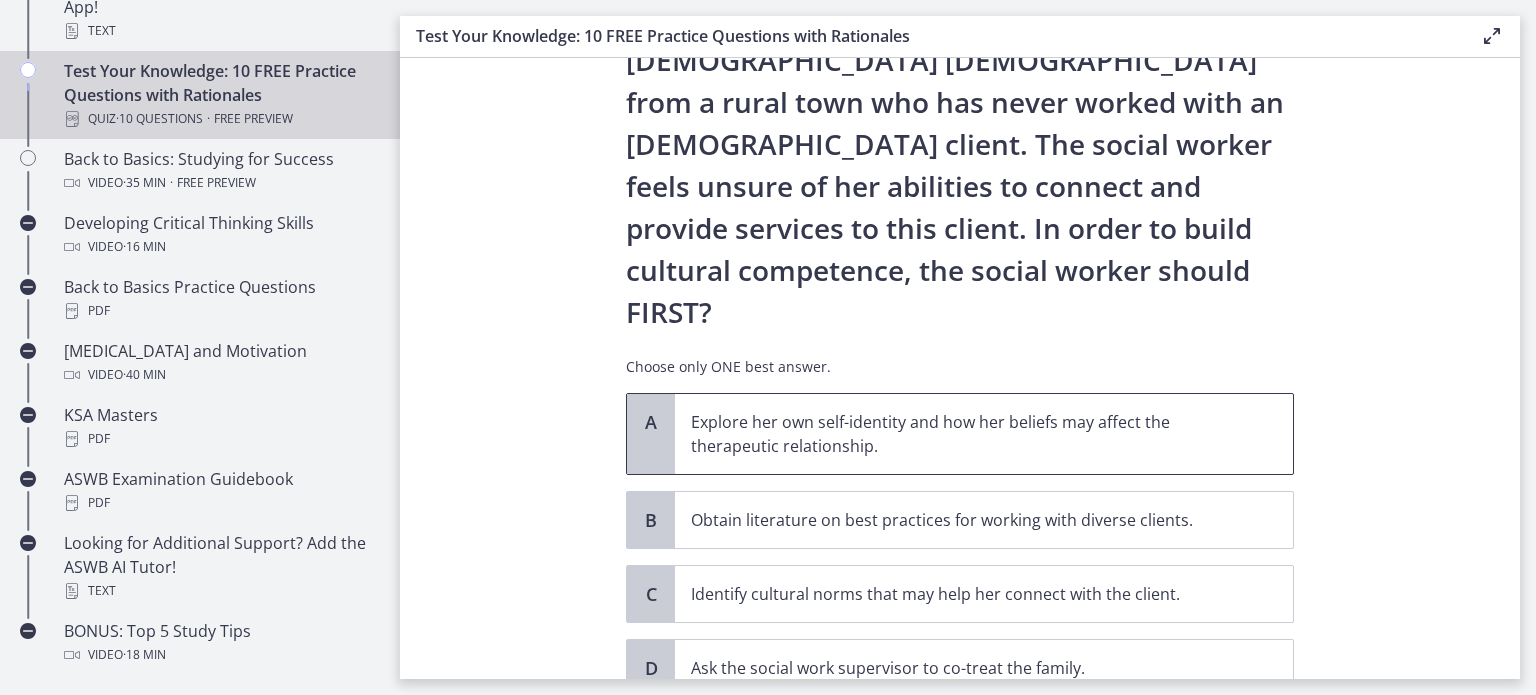click on "Explore her own self-identity and how her beliefs may affect the therapeutic relationship." at bounding box center (964, 434) 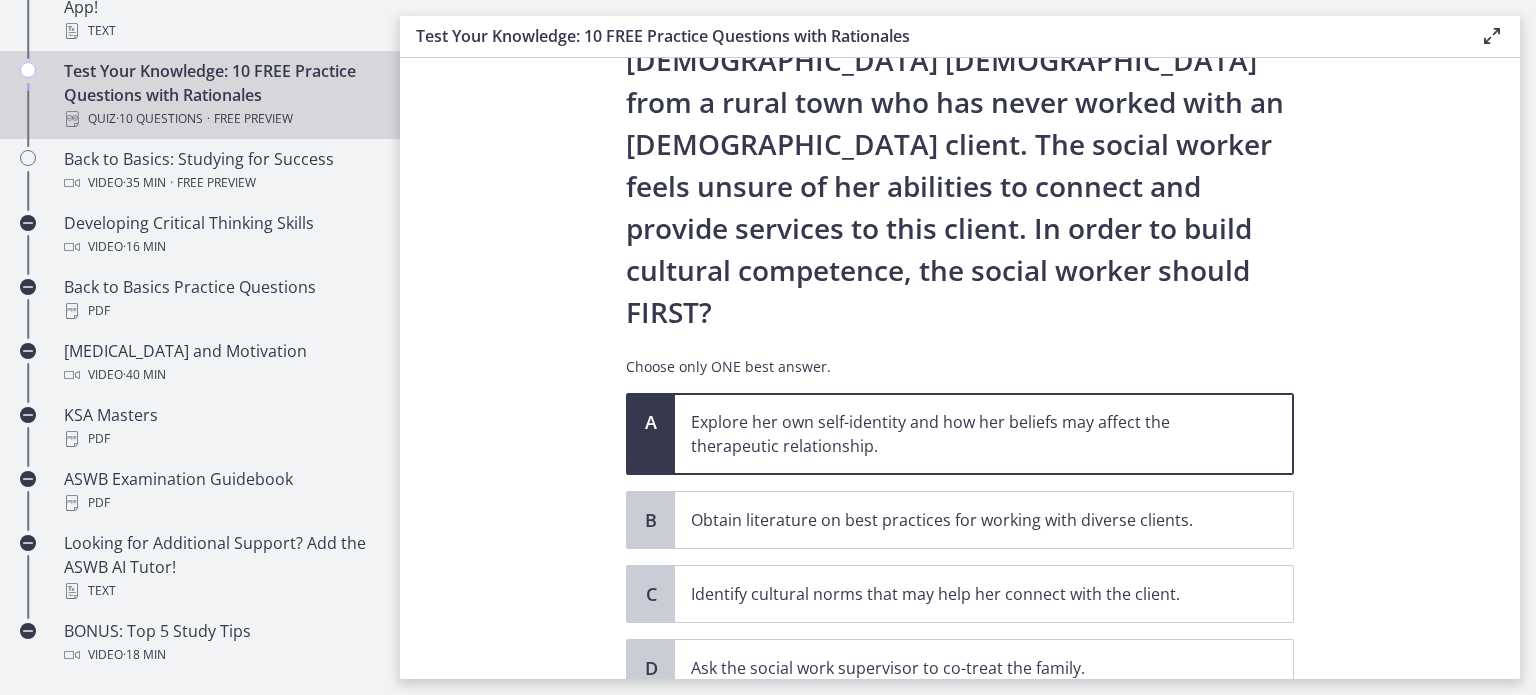 click on "Confirm" at bounding box center [960, 741] 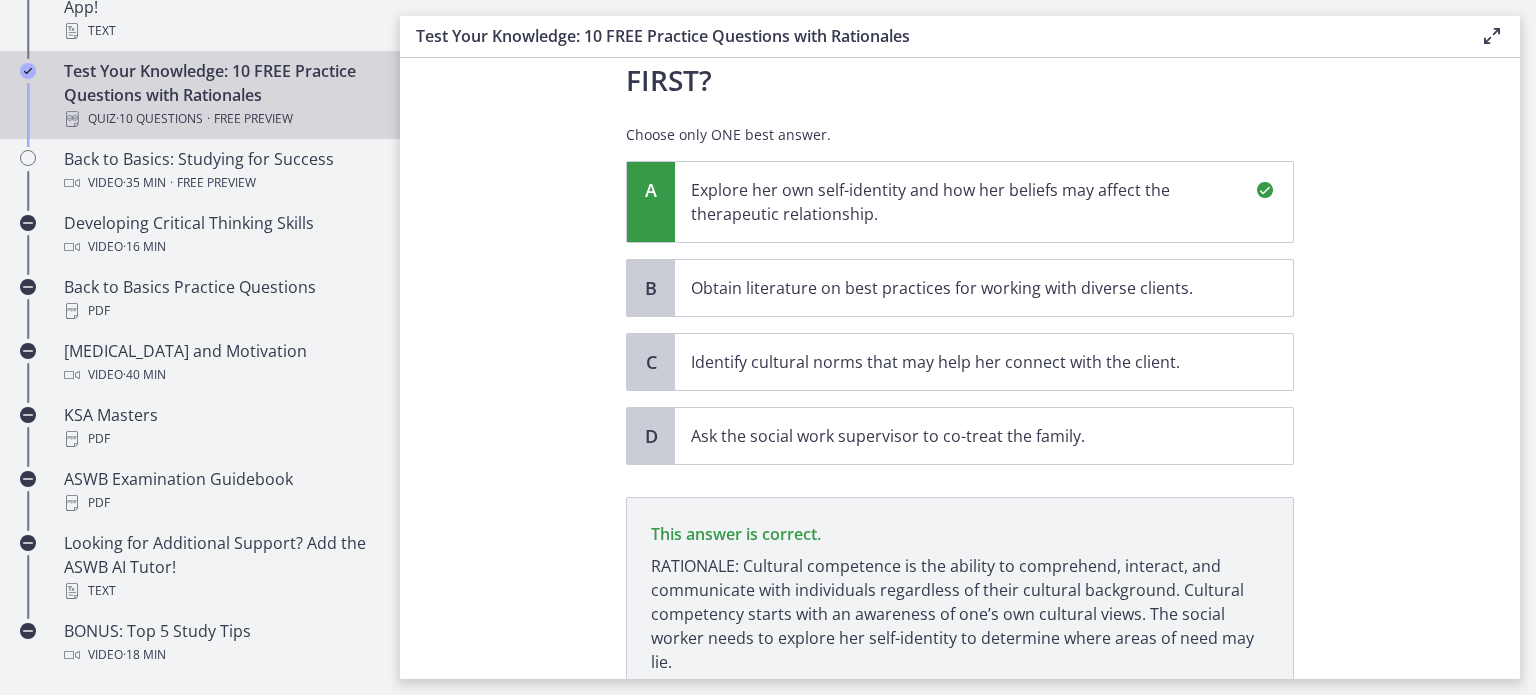 scroll, scrollTop: 560, scrollLeft: 0, axis: vertical 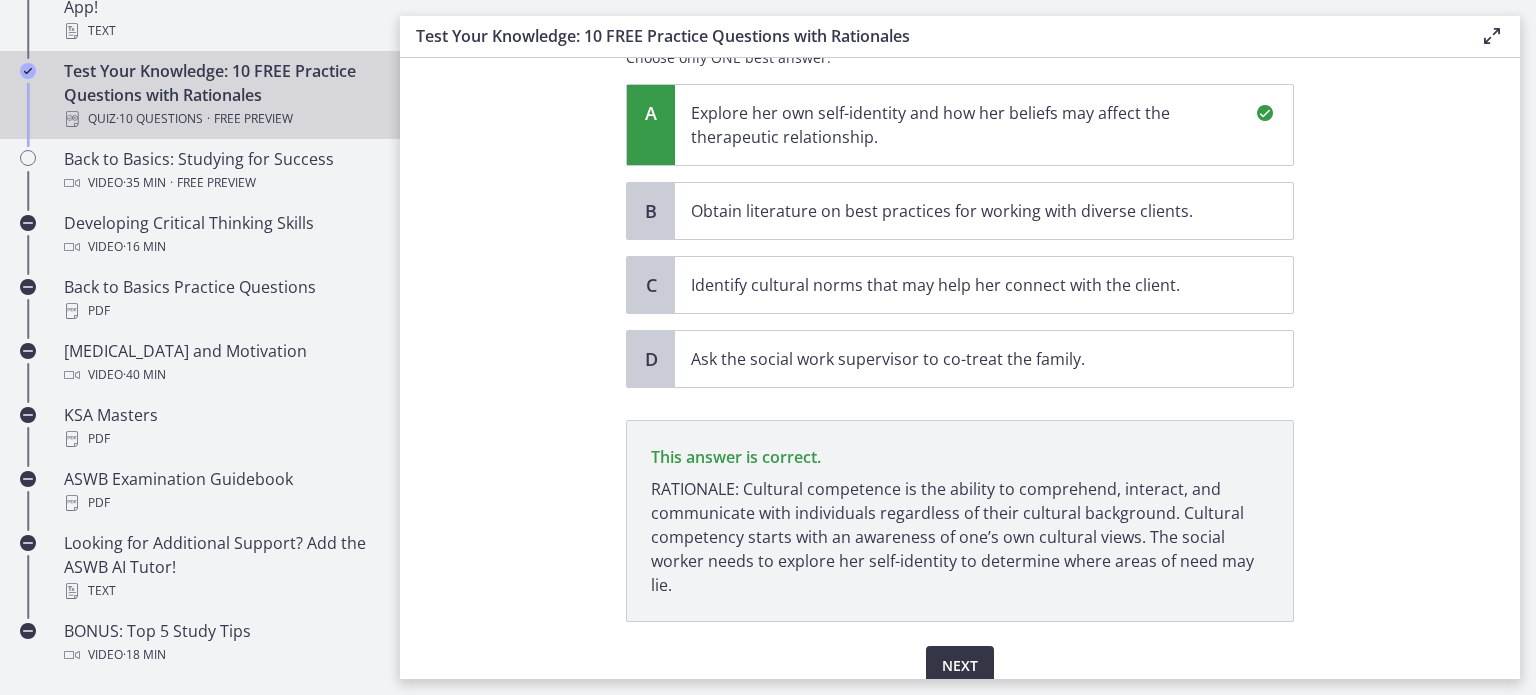 click on "Next" at bounding box center [960, 666] 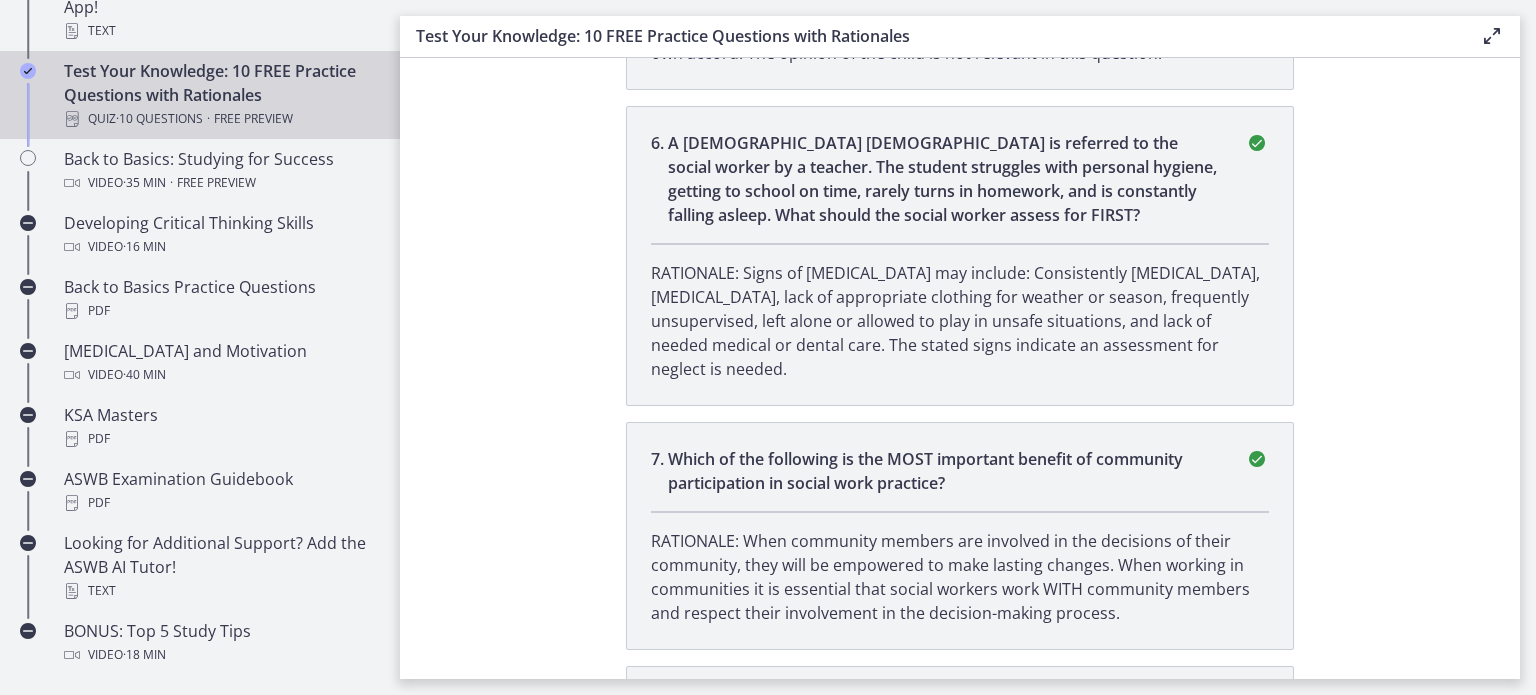 scroll, scrollTop: 2930, scrollLeft: 0, axis: vertical 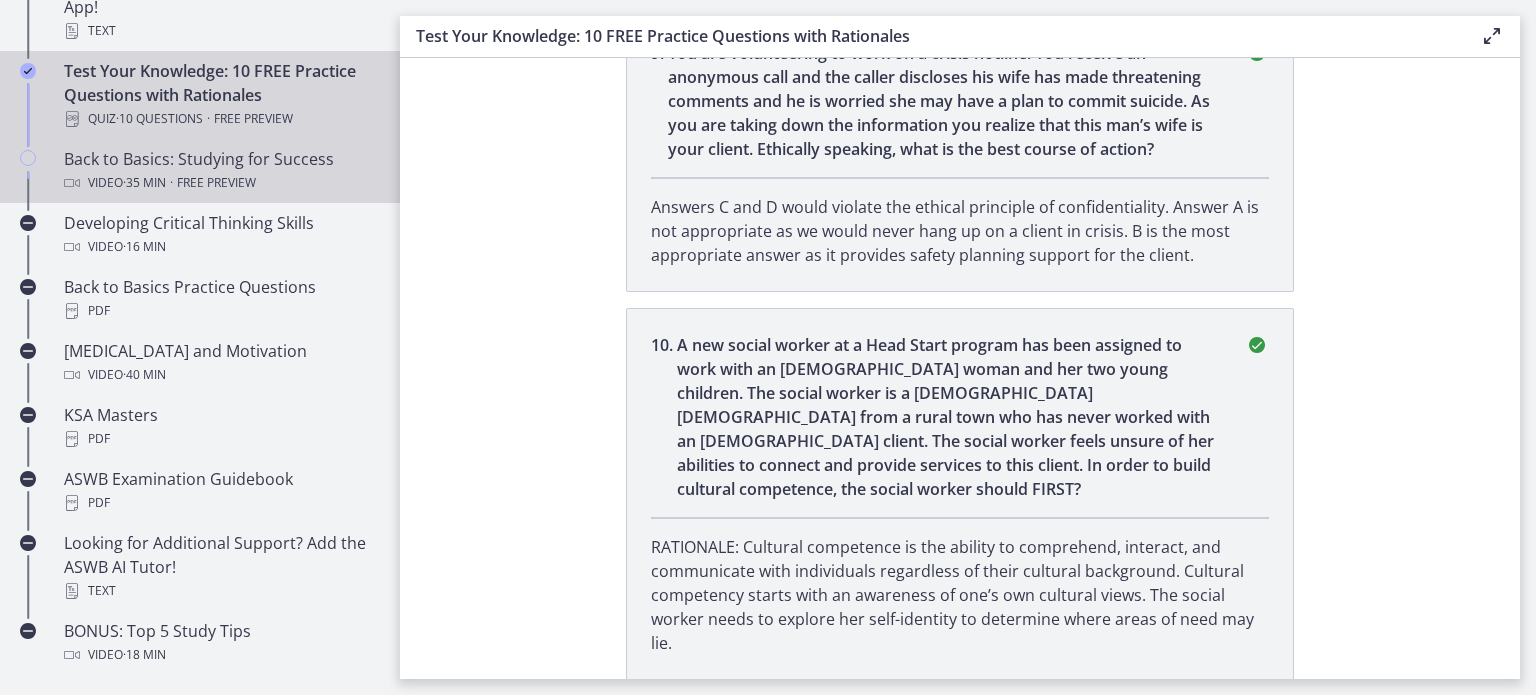 click on "Free preview" at bounding box center [216, 183] 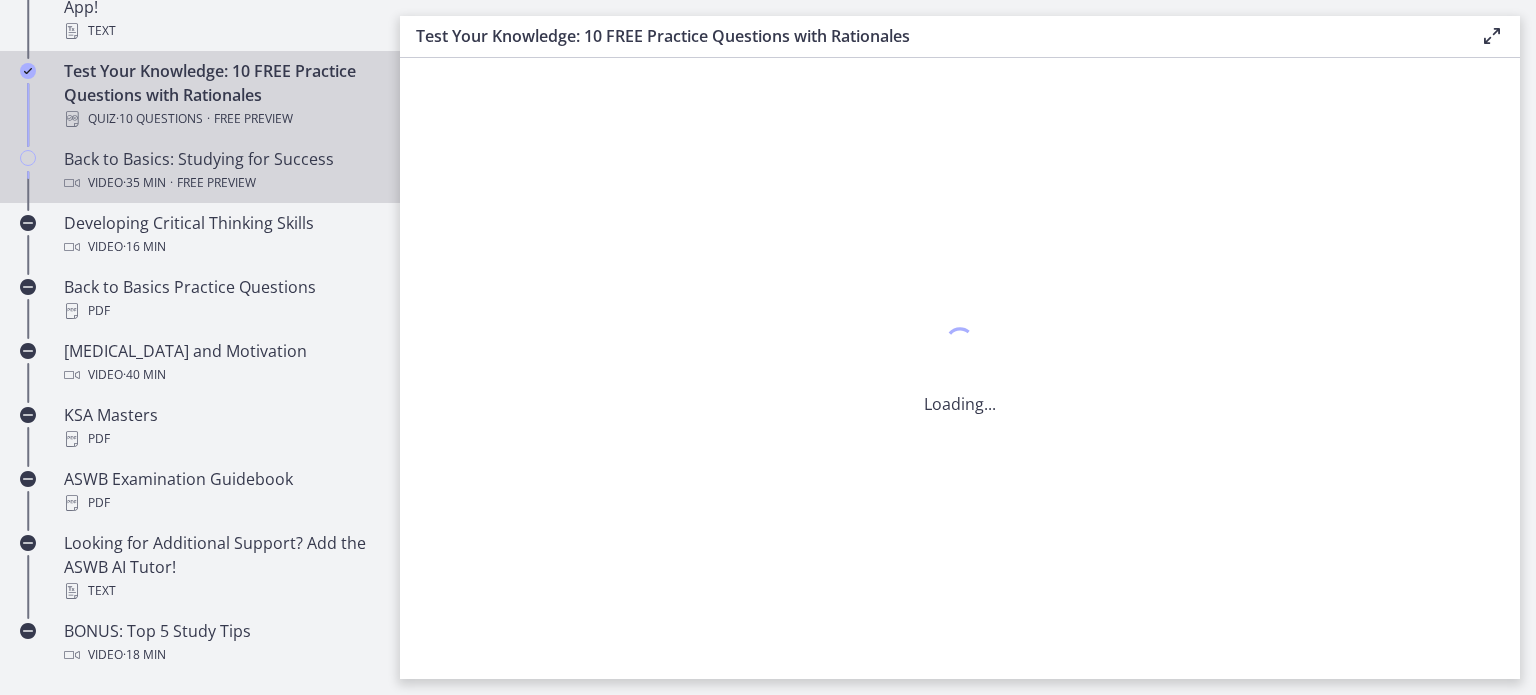 scroll, scrollTop: 0, scrollLeft: 0, axis: both 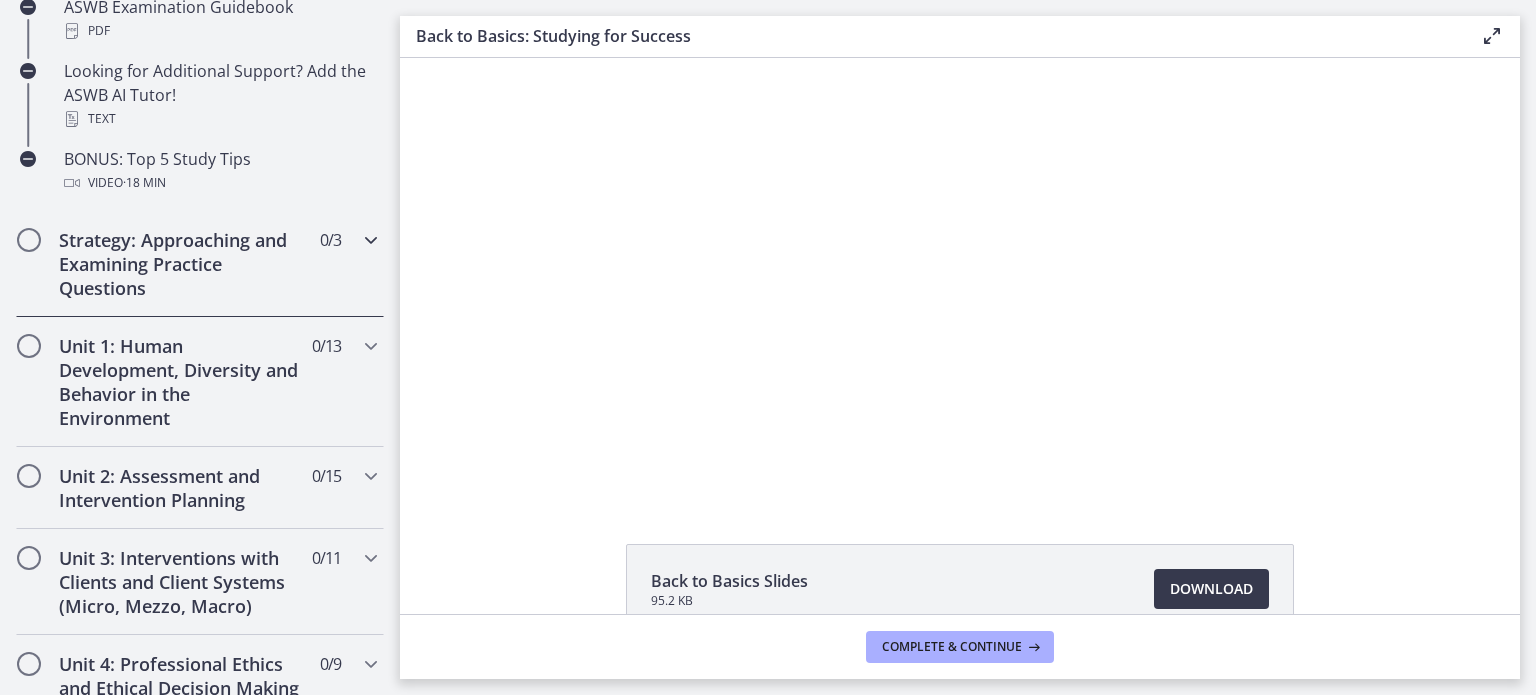 click at bounding box center (371, 240) 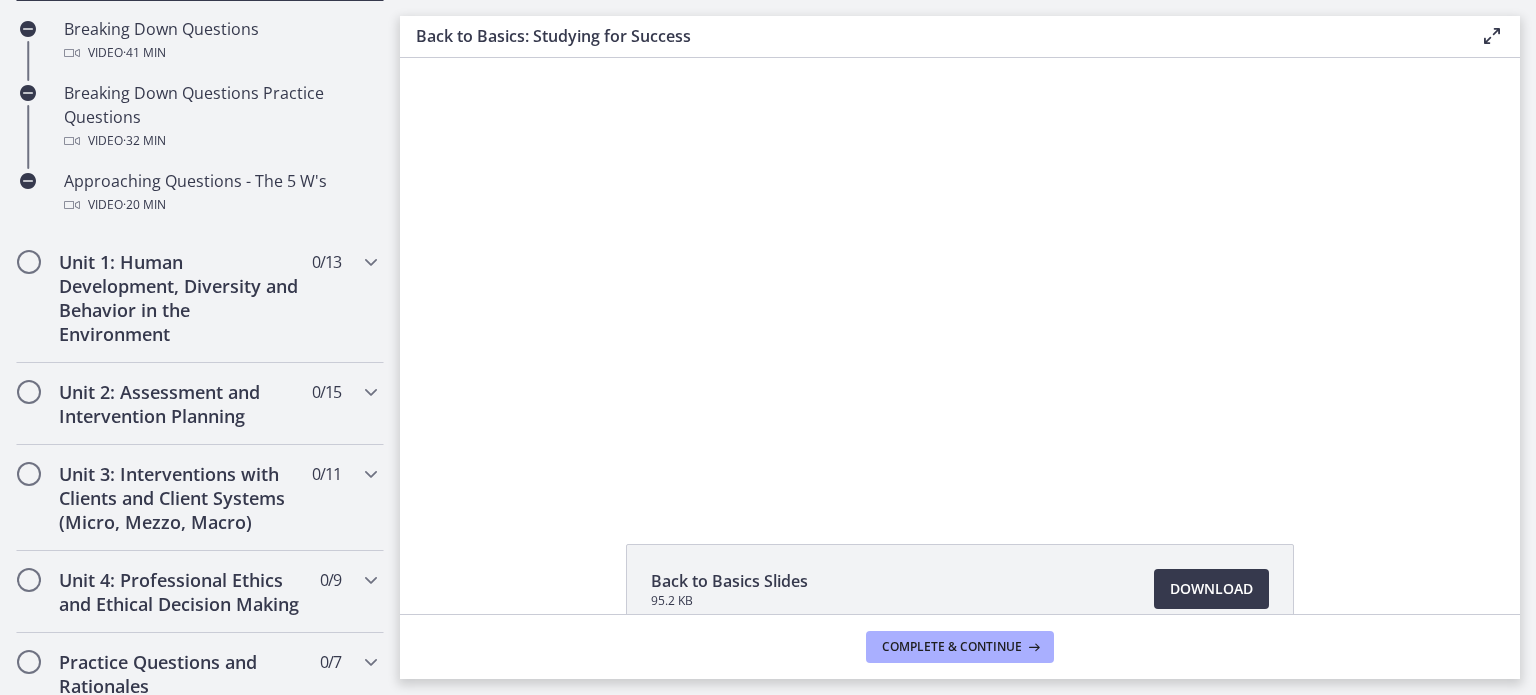 scroll, scrollTop: 566, scrollLeft: 0, axis: vertical 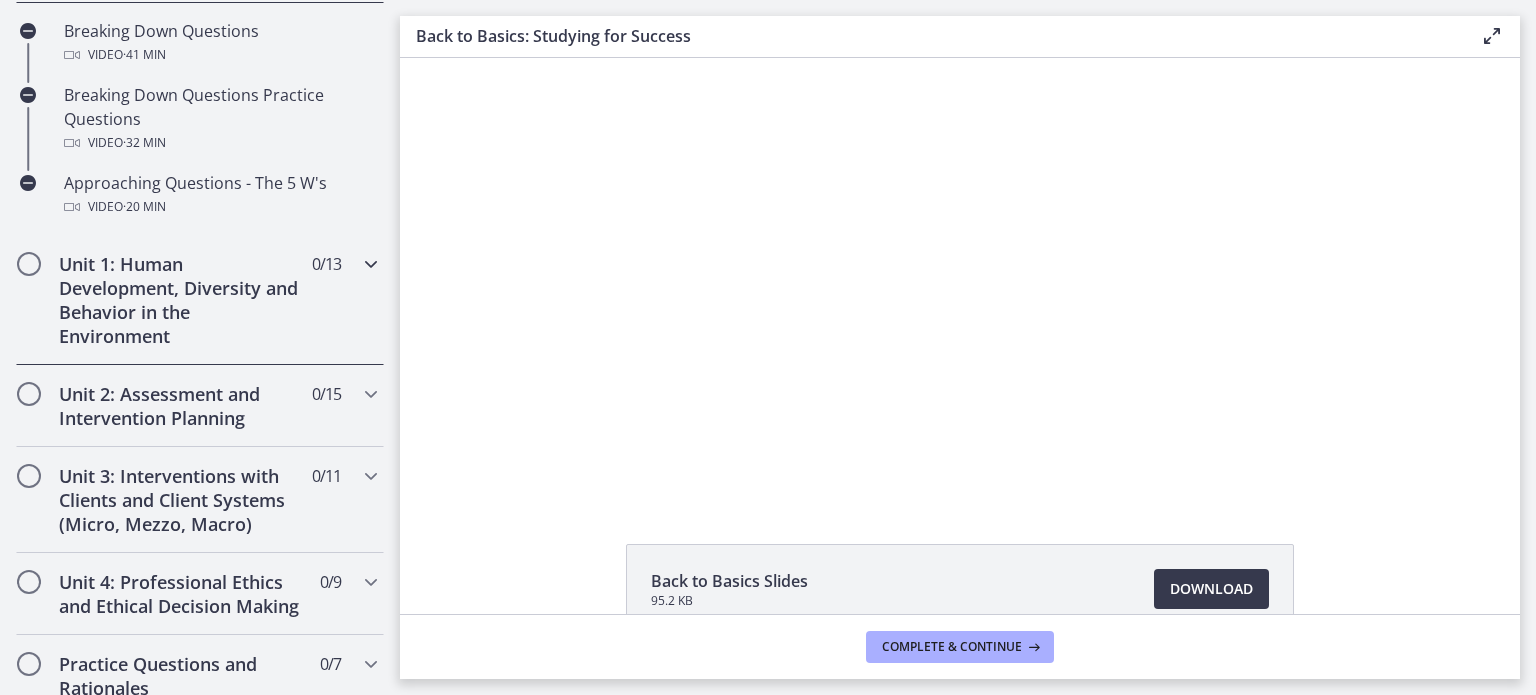 click at bounding box center [371, 264] 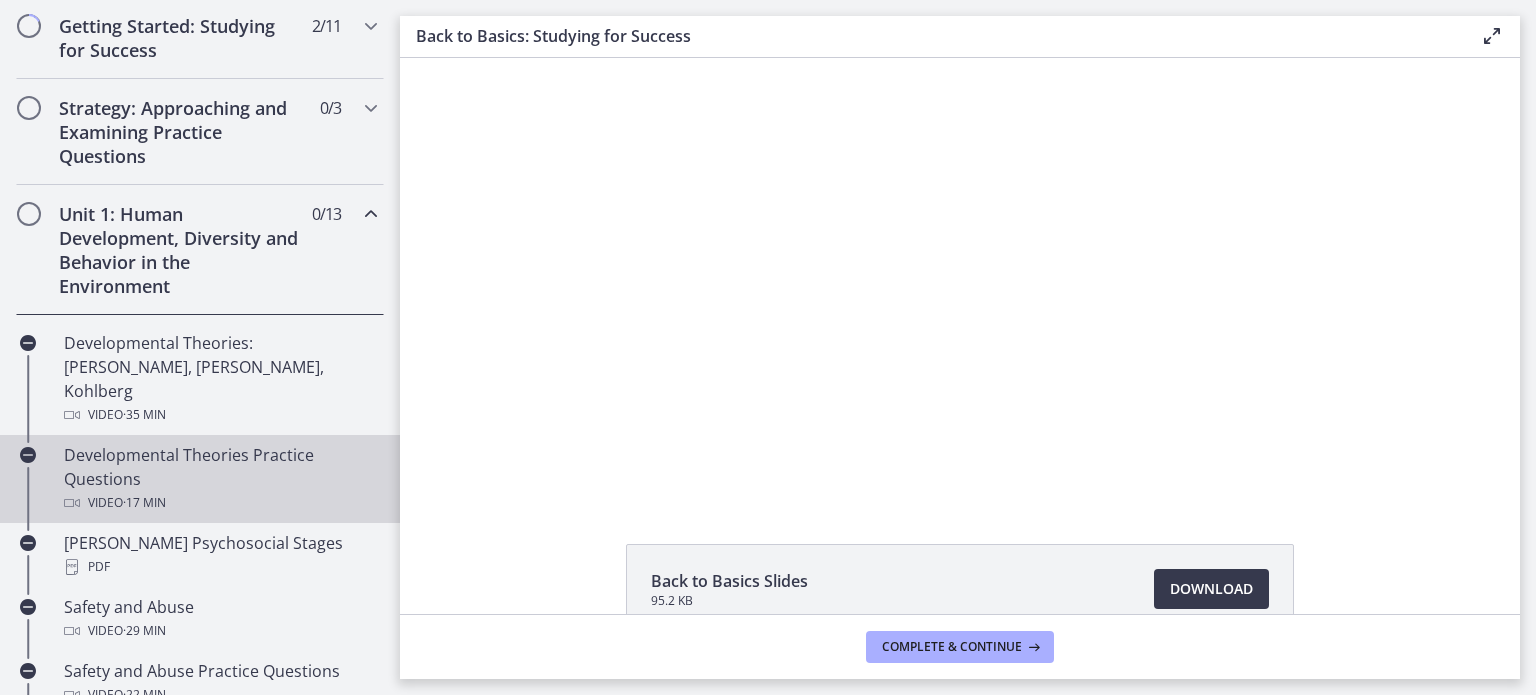 scroll, scrollTop: 378, scrollLeft: 0, axis: vertical 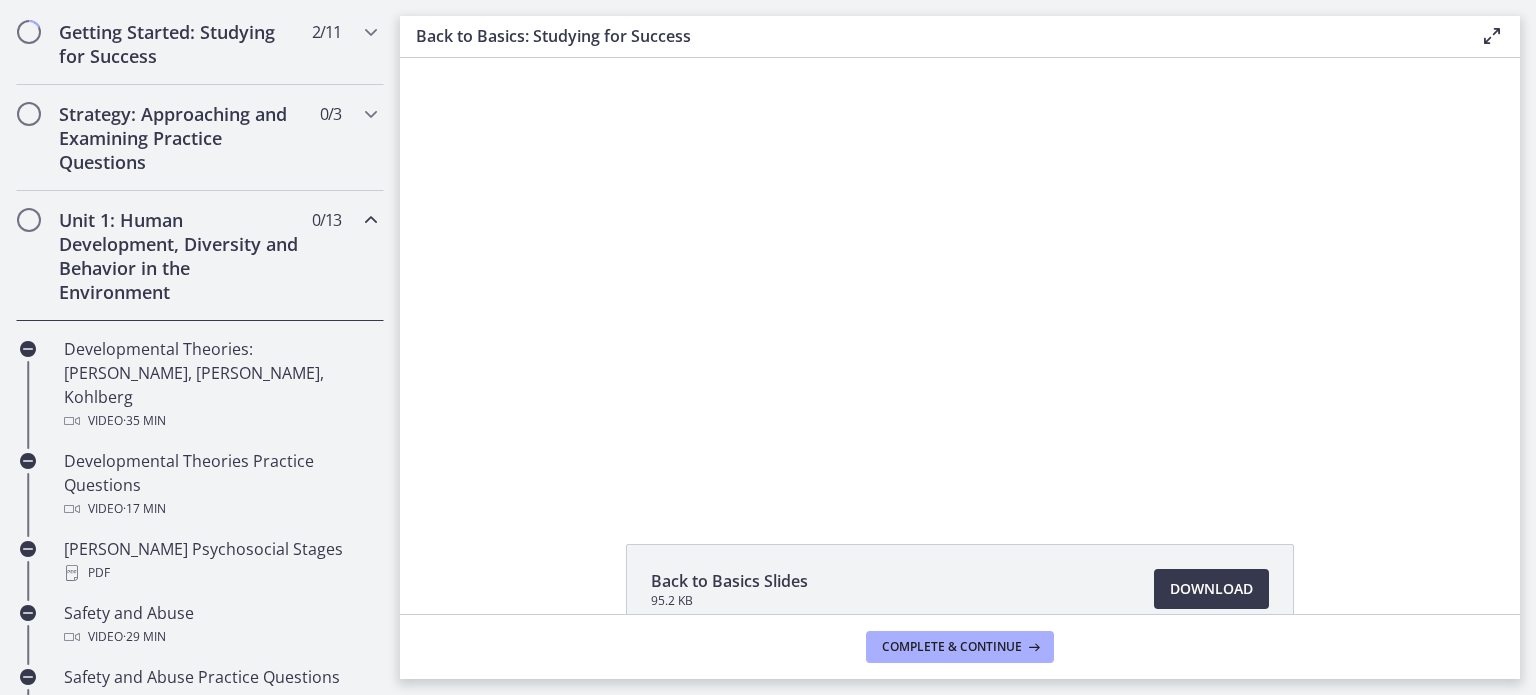 click at bounding box center [371, 220] 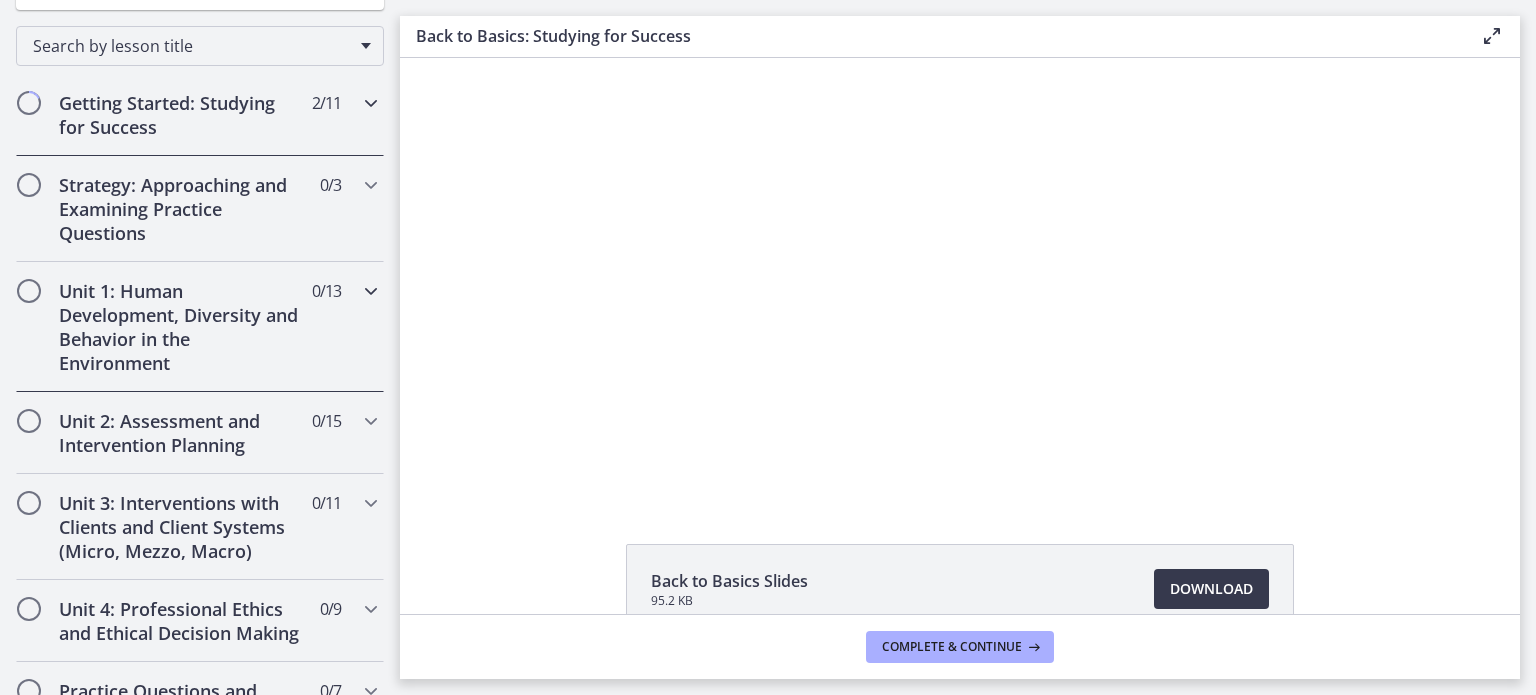 scroll, scrollTop: 0, scrollLeft: 0, axis: both 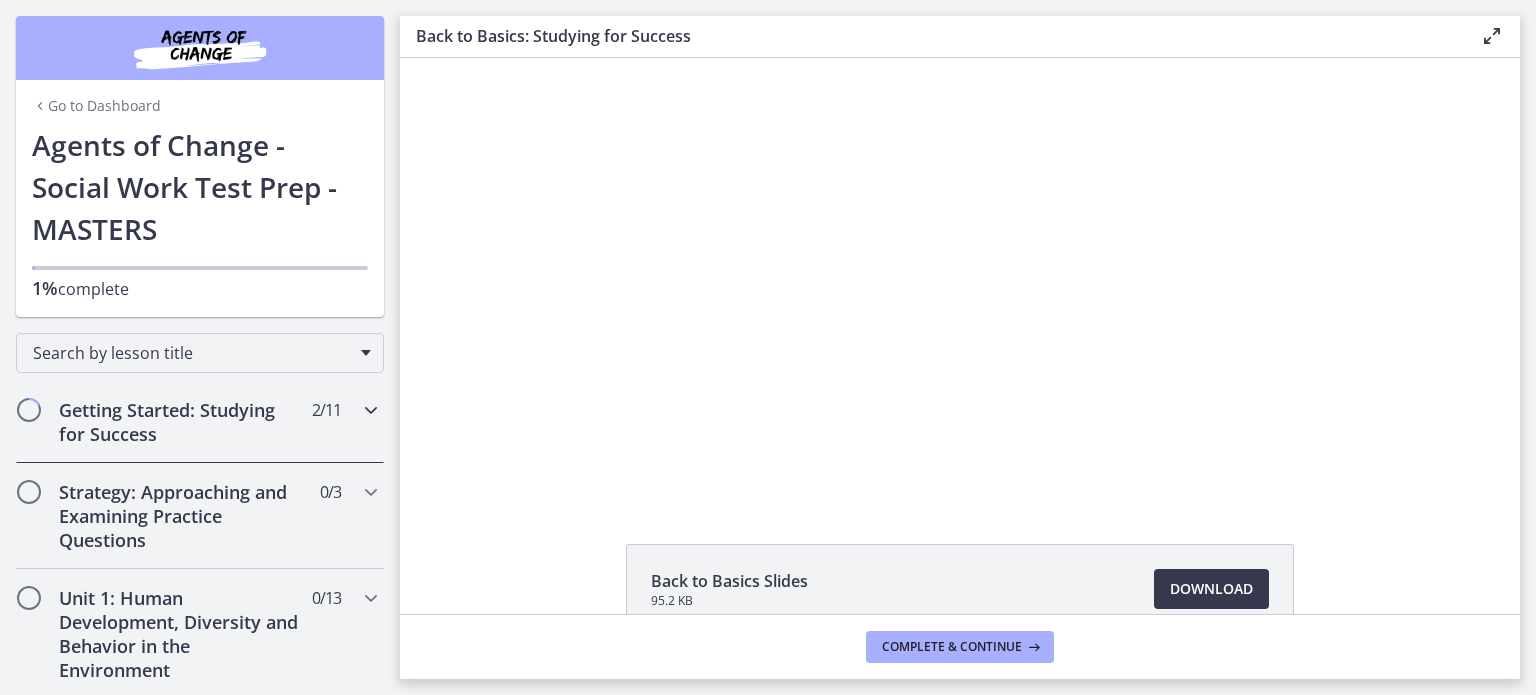 click on "Getting Started: Studying for Success" at bounding box center (181, 422) 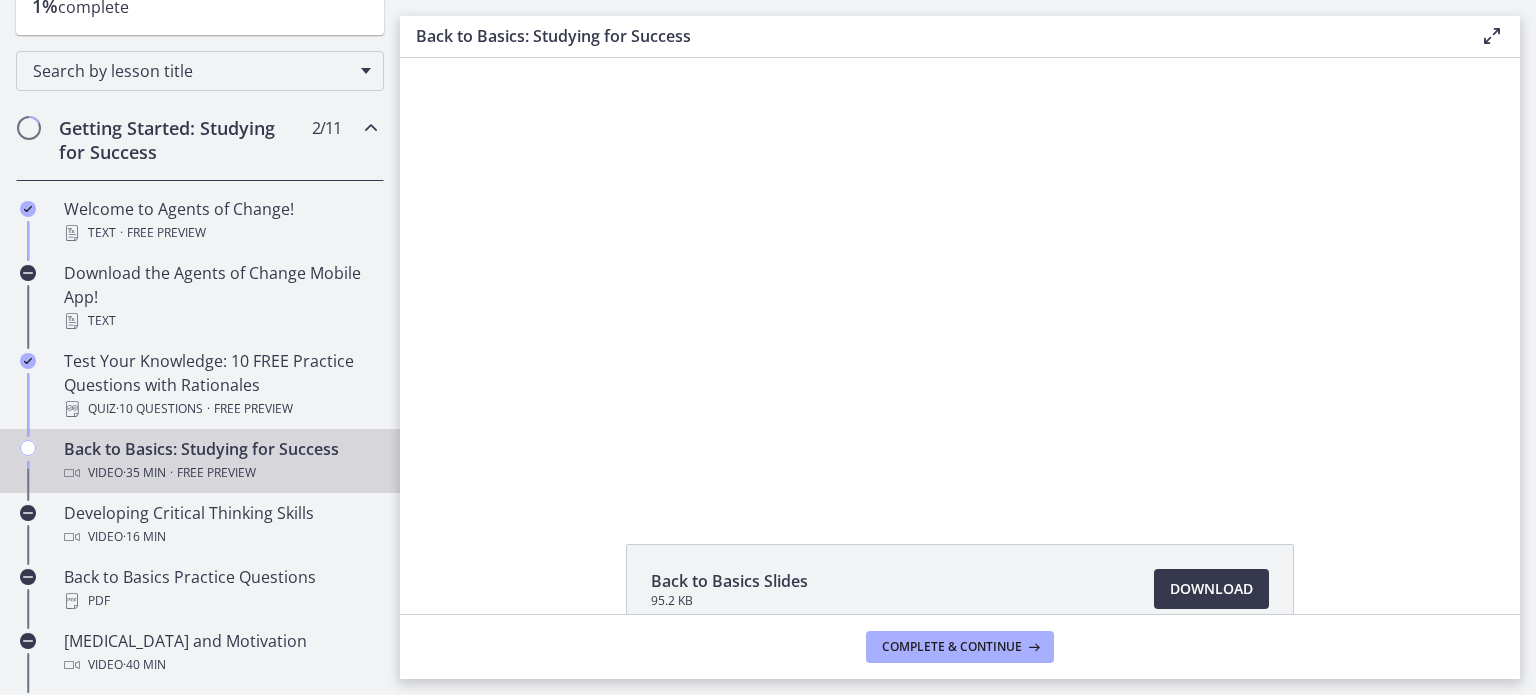 scroll, scrollTop: 290, scrollLeft: 0, axis: vertical 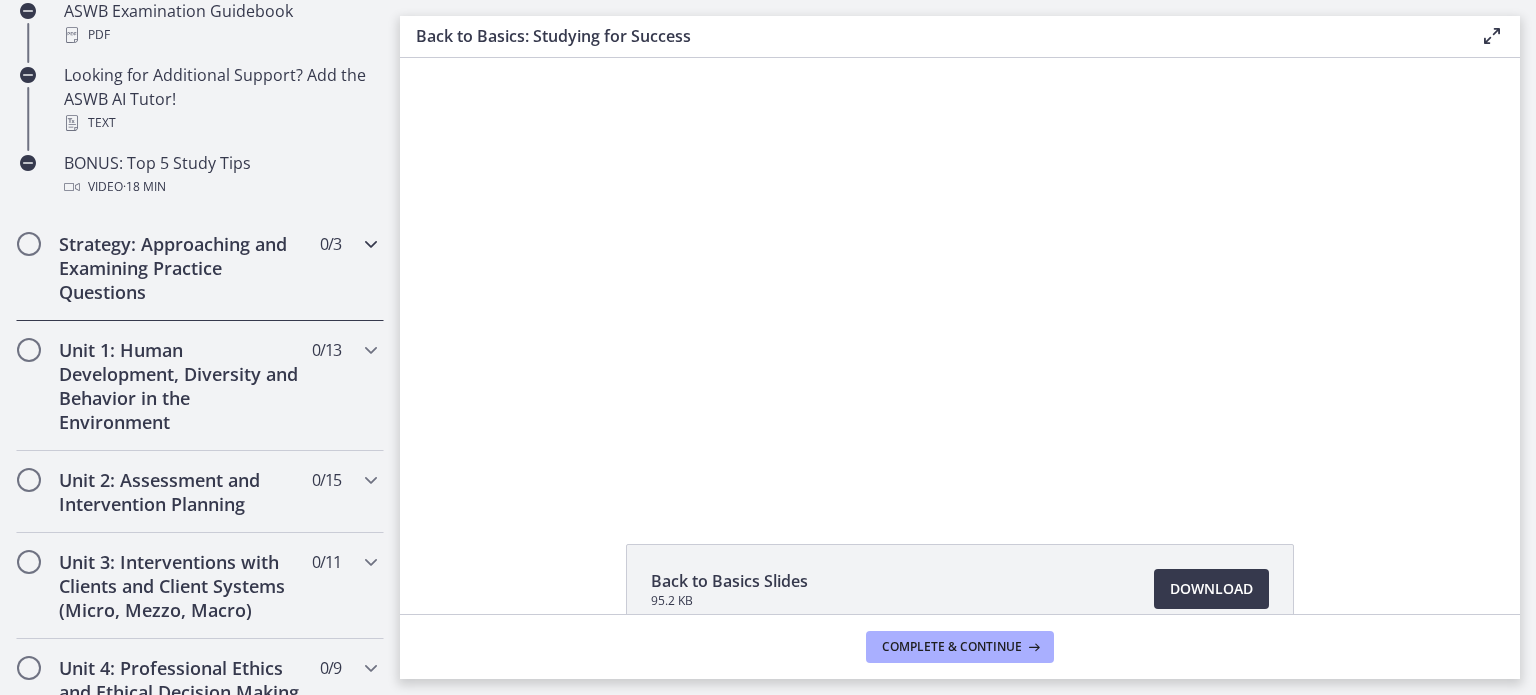 click on "Strategy: Approaching and Examining Practice Questions" at bounding box center (181, 268) 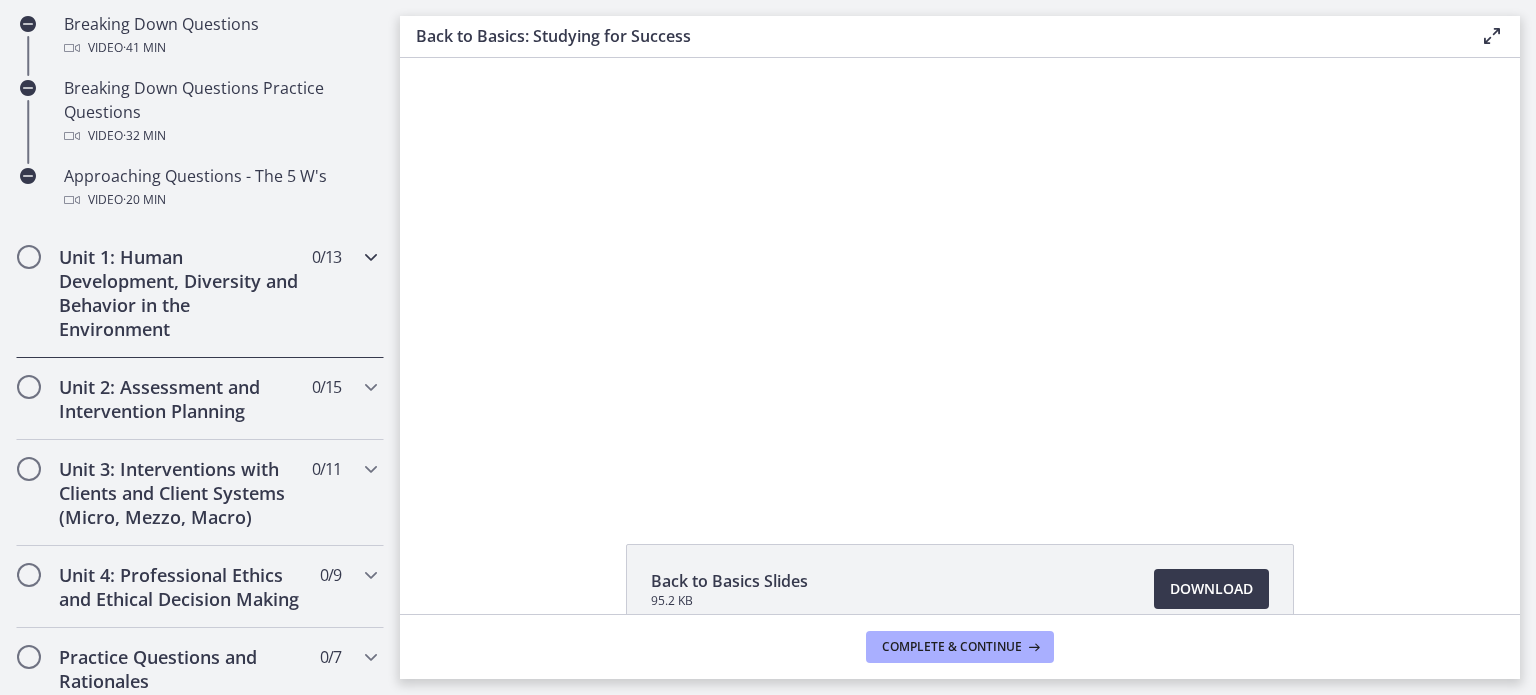 click on "Unit 1: Human Development, Diversity and Behavior in the Environment" at bounding box center (181, 293) 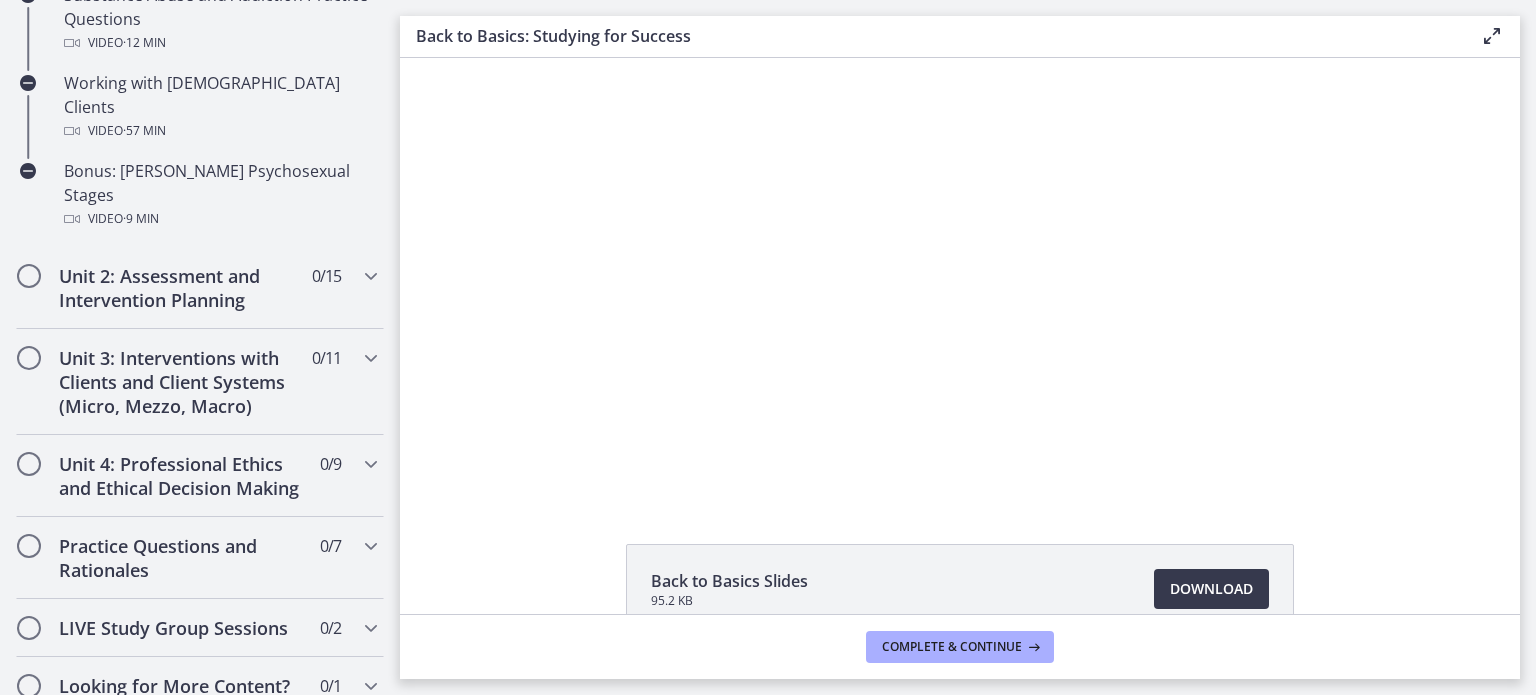 scroll, scrollTop: 1468, scrollLeft: 0, axis: vertical 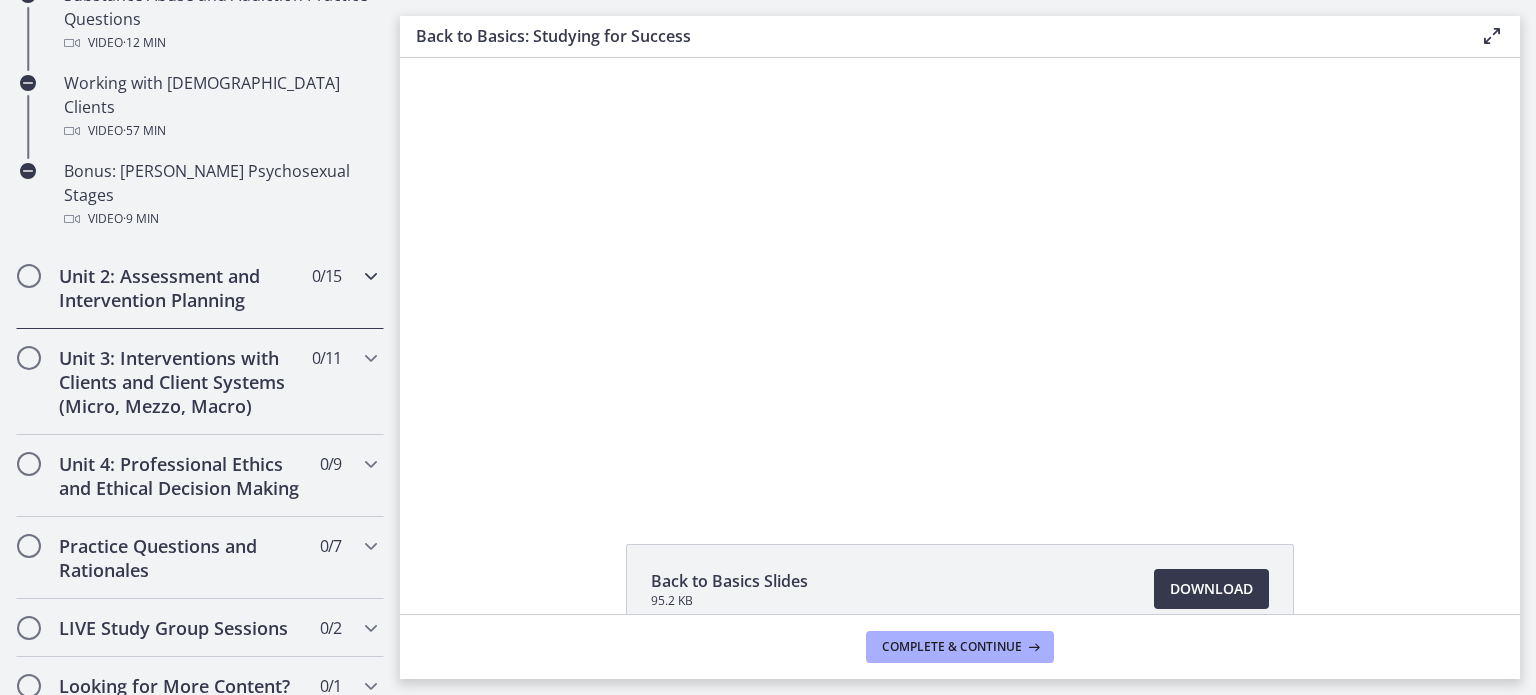 click on "Unit 2: Assessment and Intervention Planning" at bounding box center [181, 288] 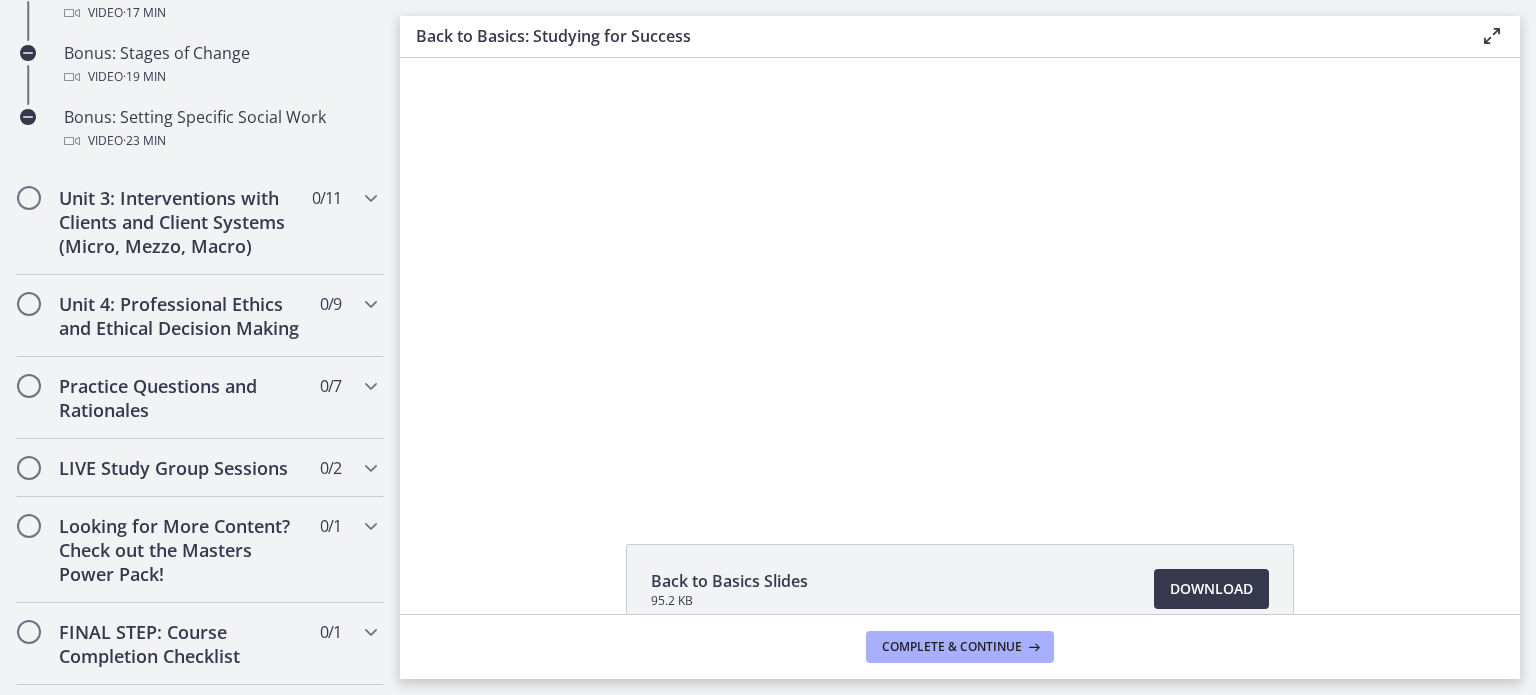 scroll, scrollTop: 2212, scrollLeft: 0, axis: vertical 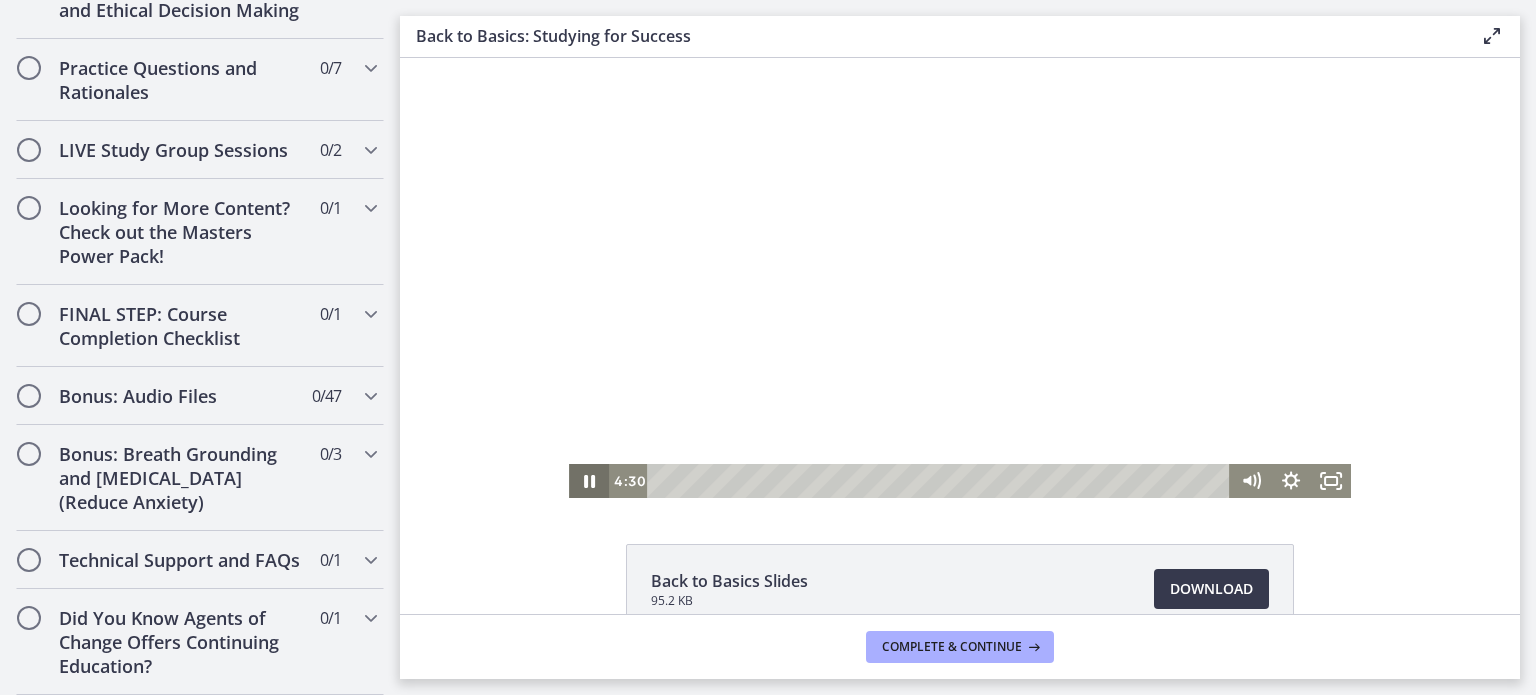 click 